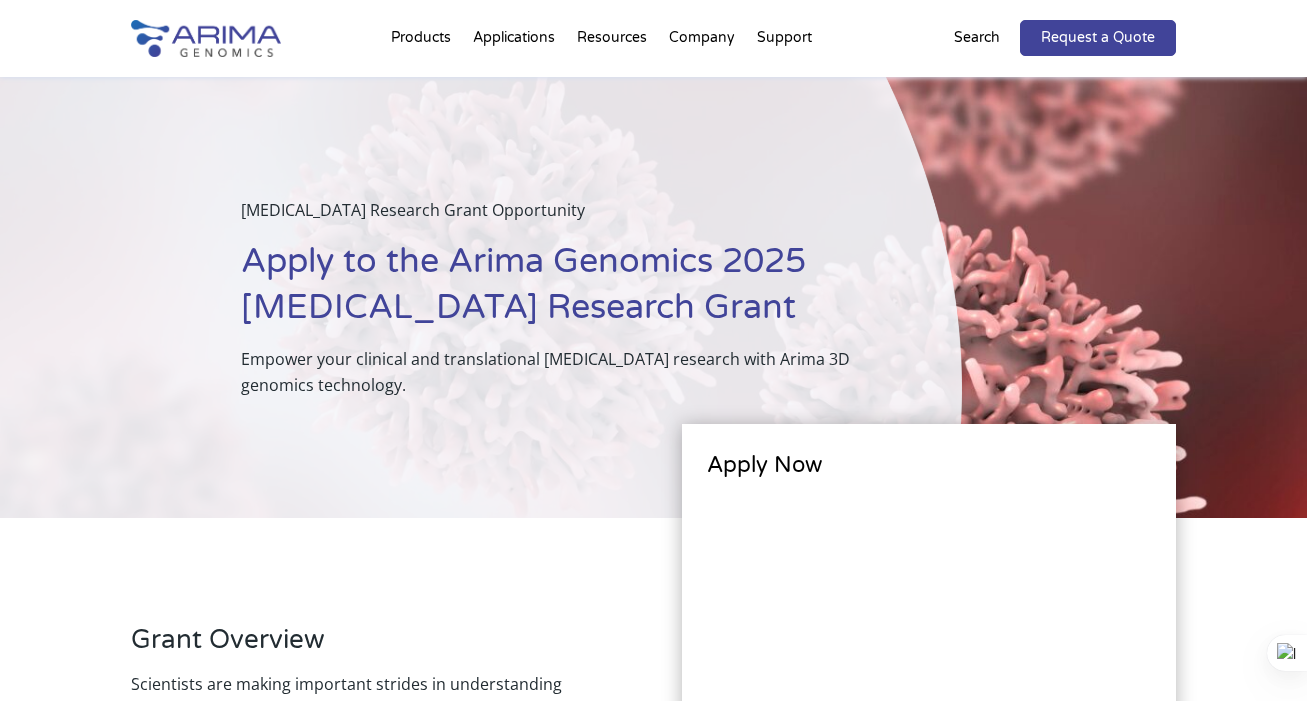 scroll, scrollTop: 1416, scrollLeft: 0, axis: vertical 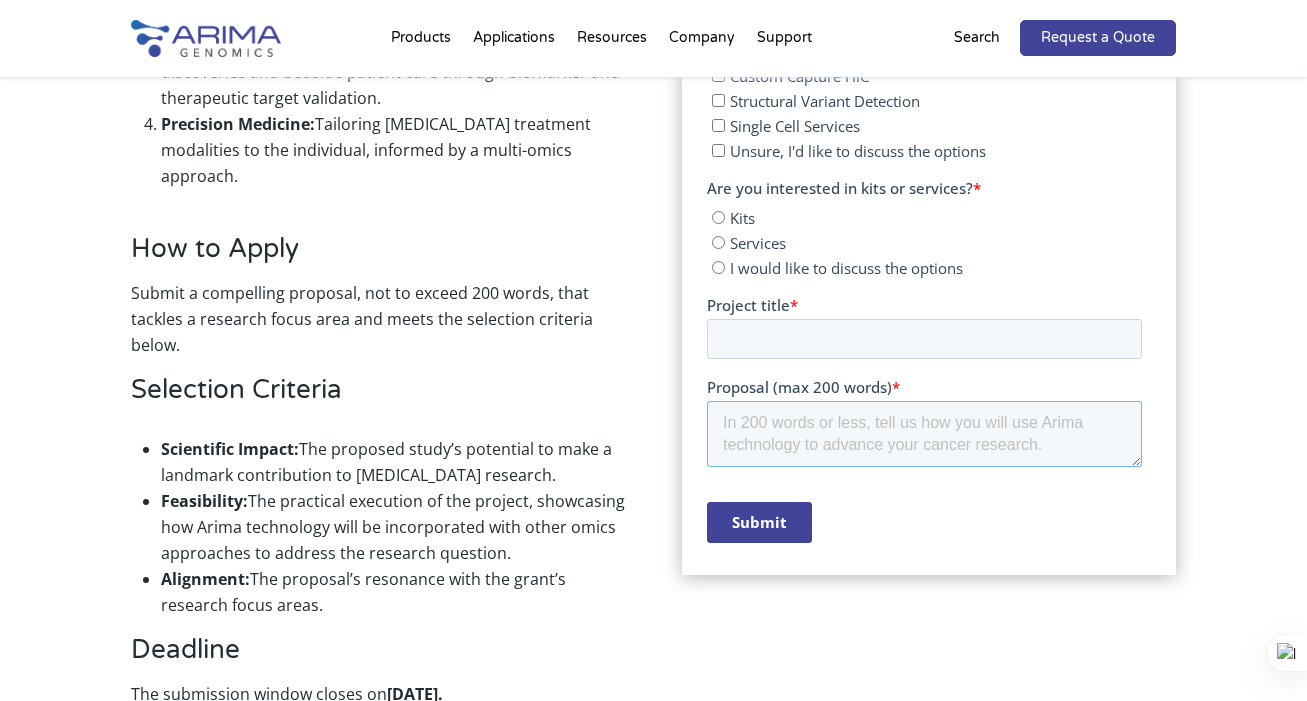 click on "Proposal (max 200 words) *" at bounding box center (924, 434) 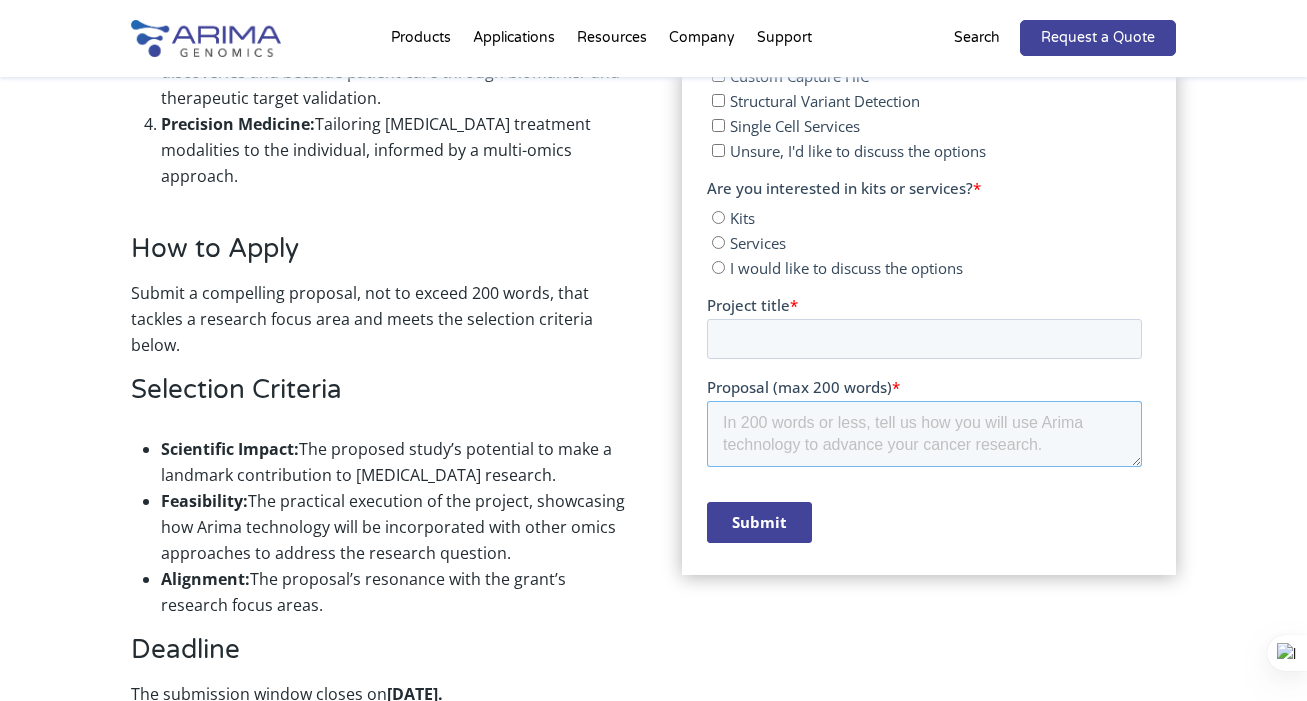 paste on "[MEDICAL_DATA] (MF) is a [MEDICAL_DATA] marked by bone marrow fibrosis and [MEDICAL_DATA] (EMH), most prominently in the [MEDICAL_DATA]. Our preliminary spatial transcriptomic data (Peroni EHA HemaSphere 2024) in splenic tissue reveal region-specific gene expression gradients linked to inflammation, ECM remodeling, and erythropoiesis, suggesting a complex microenvironmental orchestration of EMH. However, the regulatory mechanisms driving this spatial heterogeneity remain unclear.
We propose to integrate Custom Capture Hi-C with spatial transcriptomics and proteomics to uncover the 3D genomic architecture underpinning this process. By targeting regions identified in transcriptomic data, we aim to map enhancer-promoter loops and structural variants that regulate key EMH pathways. Parallel proteomic profiling will validate the functional activation of these circuits.
This integrated, multi-omic approach will elucidate how spatially organized transcriptional programs are controlled by 3D chro..." 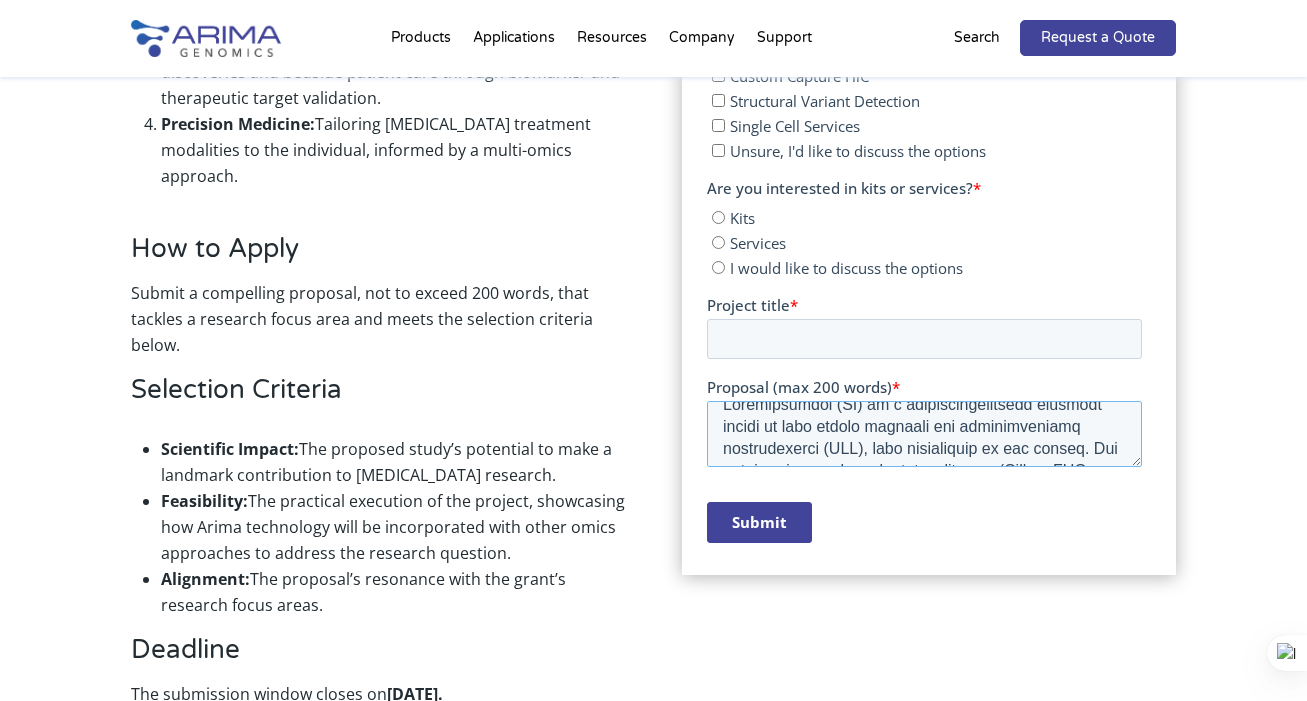 scroll, scrollTop: 0, scrollLeft: 0, axis: both 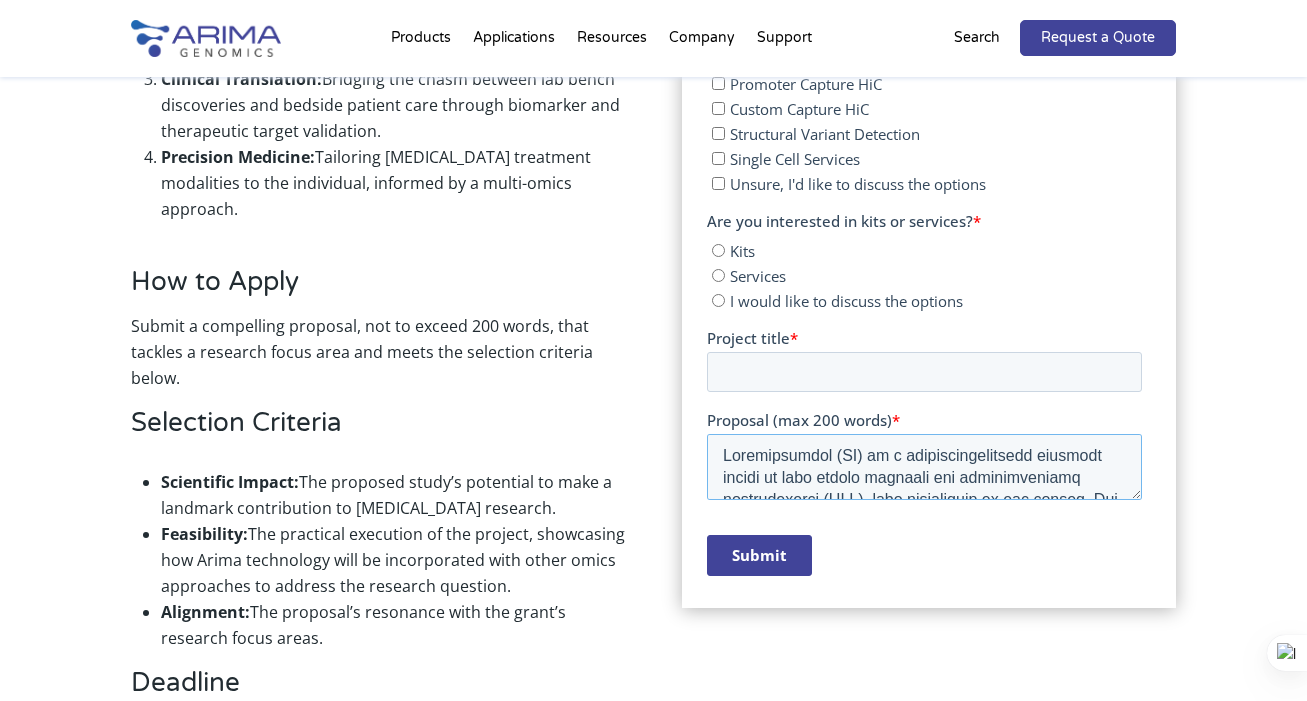 type on "[MEDICAL_DATA] (MF) is a [MEDICAL_DATA] marked by bone marrow fibrosis and [MEDICAL_DATA] (EMH), most prominently in the [MEDICAL_DATA]. Our preliminary spatial transcriptomic data (Peroni EHA HemaSphere 2024) in splenic tissue reveal region-specific gene expression gradients linked to inflammation, ECM remodeling, and erythropoiesis, suggesting a complex microenvironmental orchestration of EMH. However, the regulatory mechanisms driving this spatial heterogeneity remain unclear.
We propose to integrate Custom Capture Hi-C with spatial transcriptomics and proteomics to uncover the 3D genomic architecture underpinning this process. By targeting regions identified in transcriptomic data, we aim to map enhancer-promoter loops and structural variants that regulate key EMH pathways. Parallel proteomic profiling will validate the functional activation of these circuits.
This integrated, multi-omic approach will elucidate how spatially organized transcriptional programs are controlled by 3D chro..." 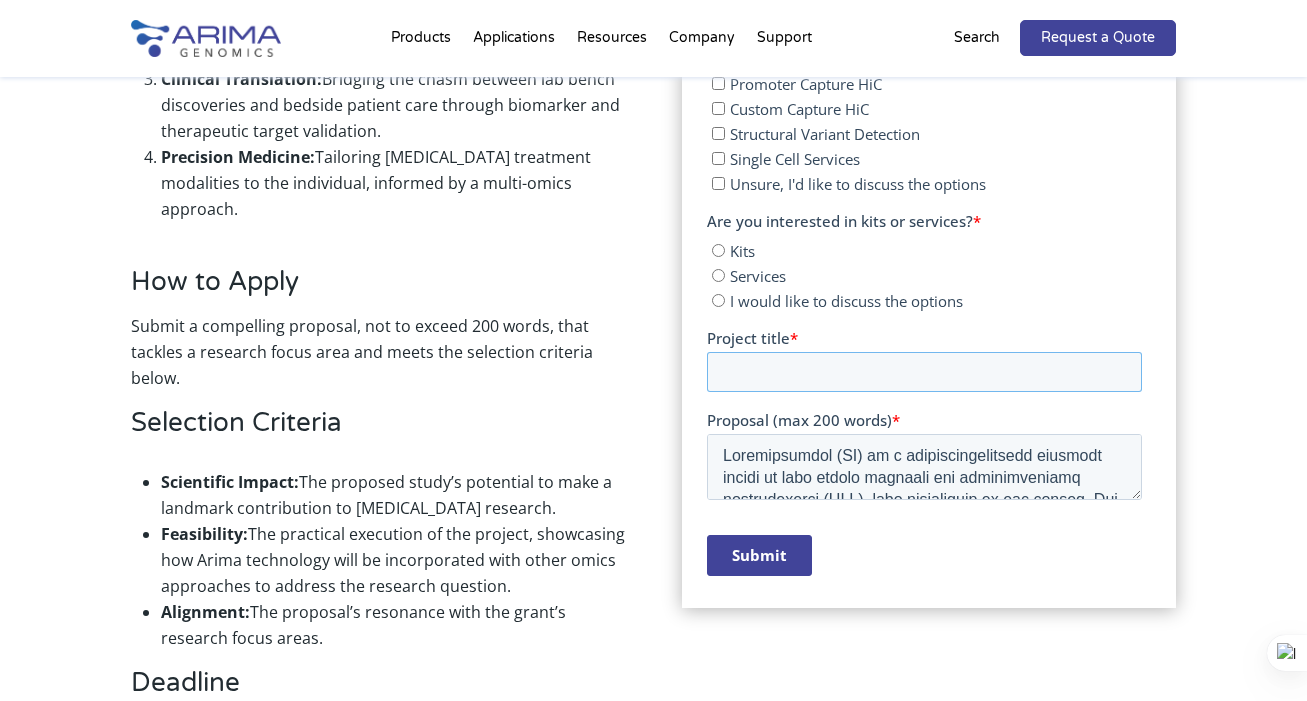 click on "Project title *" at bounding box center [924, 372] 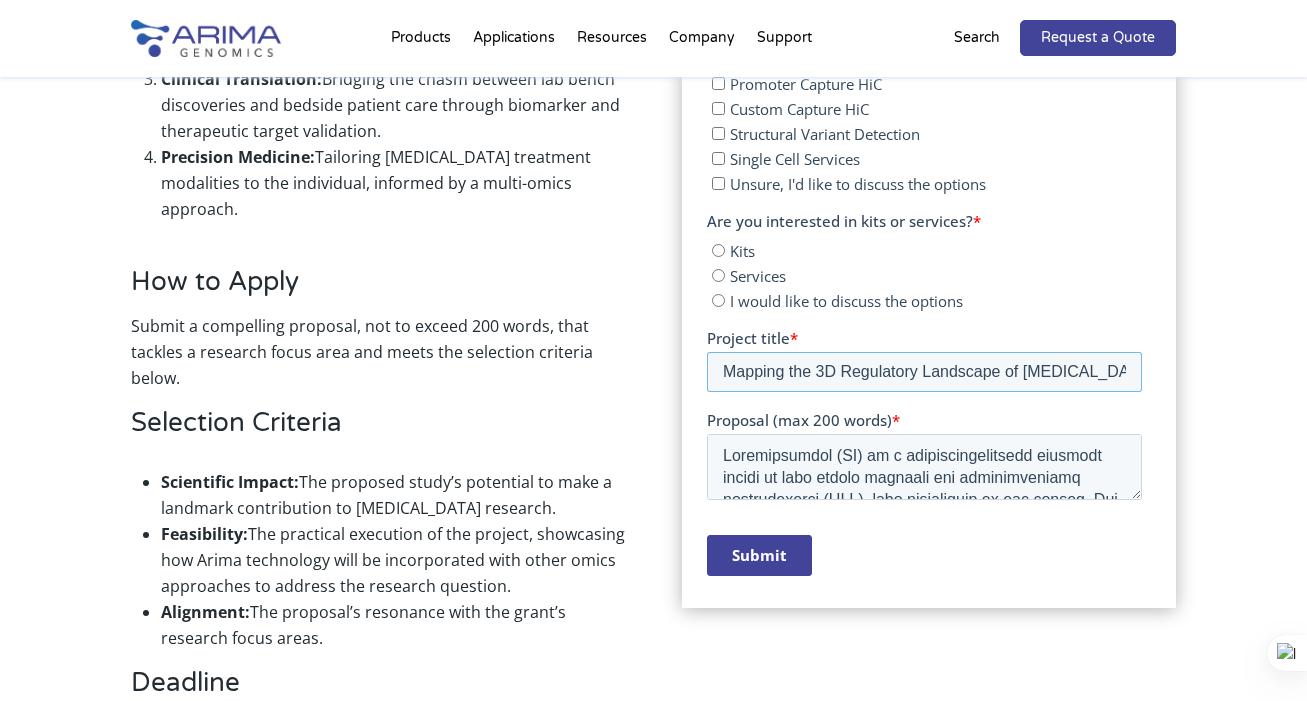 scroll, scrollTop: 0, scrollLeft: 234, axis: horizontal 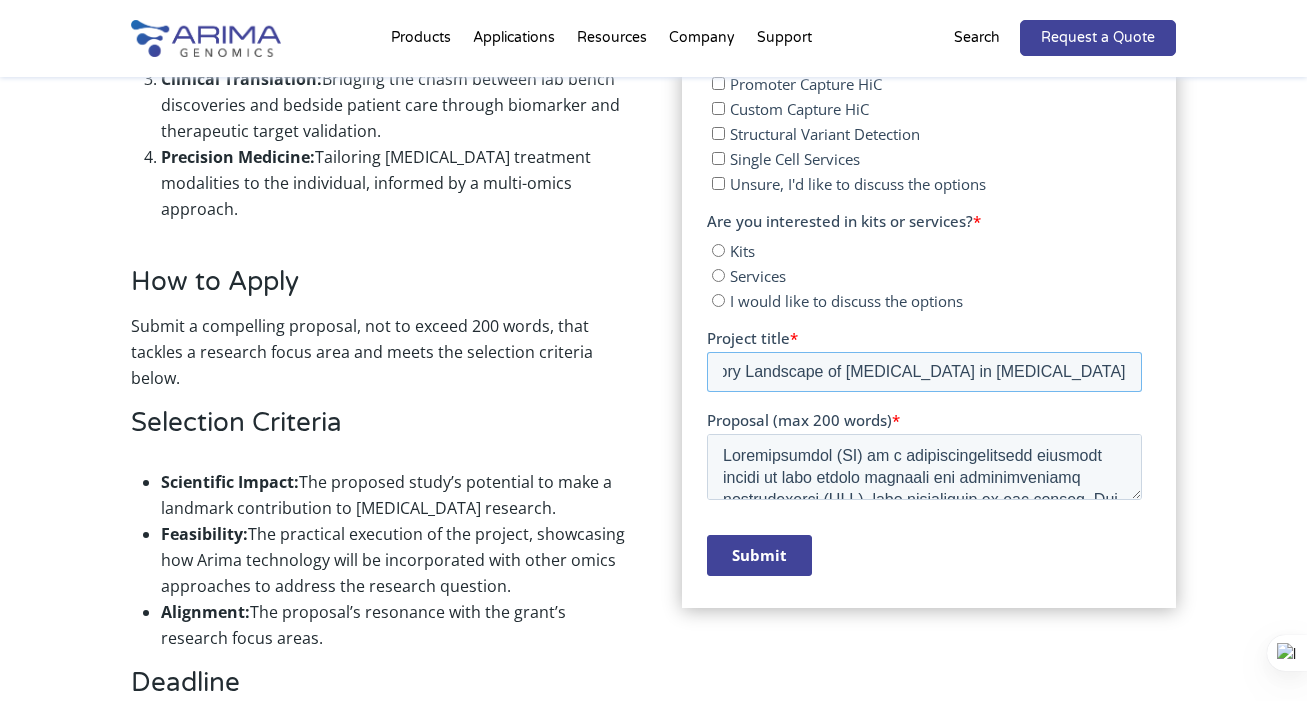 click on "Mapping the 3D Regulatory Landscape of [MEDICAL_DATA] in [MEDICAL_DATA]" at bounding box center (924, 372) 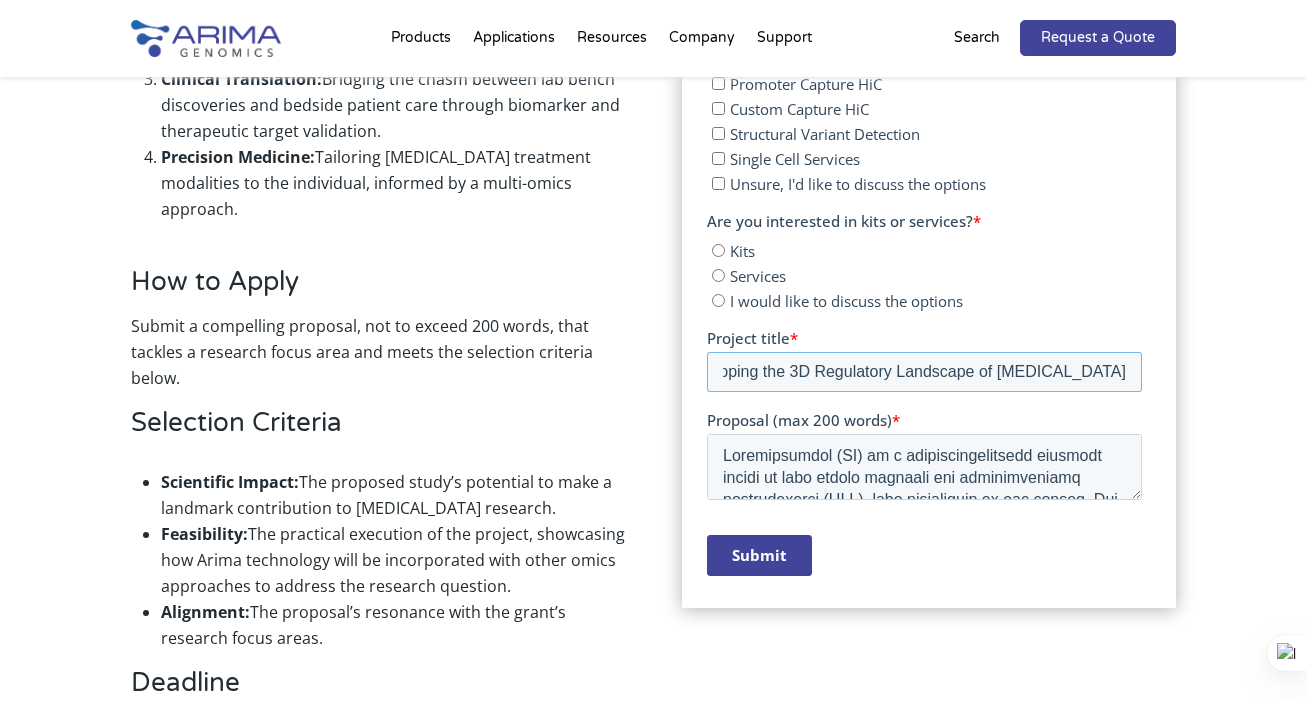 scroll, scrollTop: 0, scrollLeft: 0, axis: both 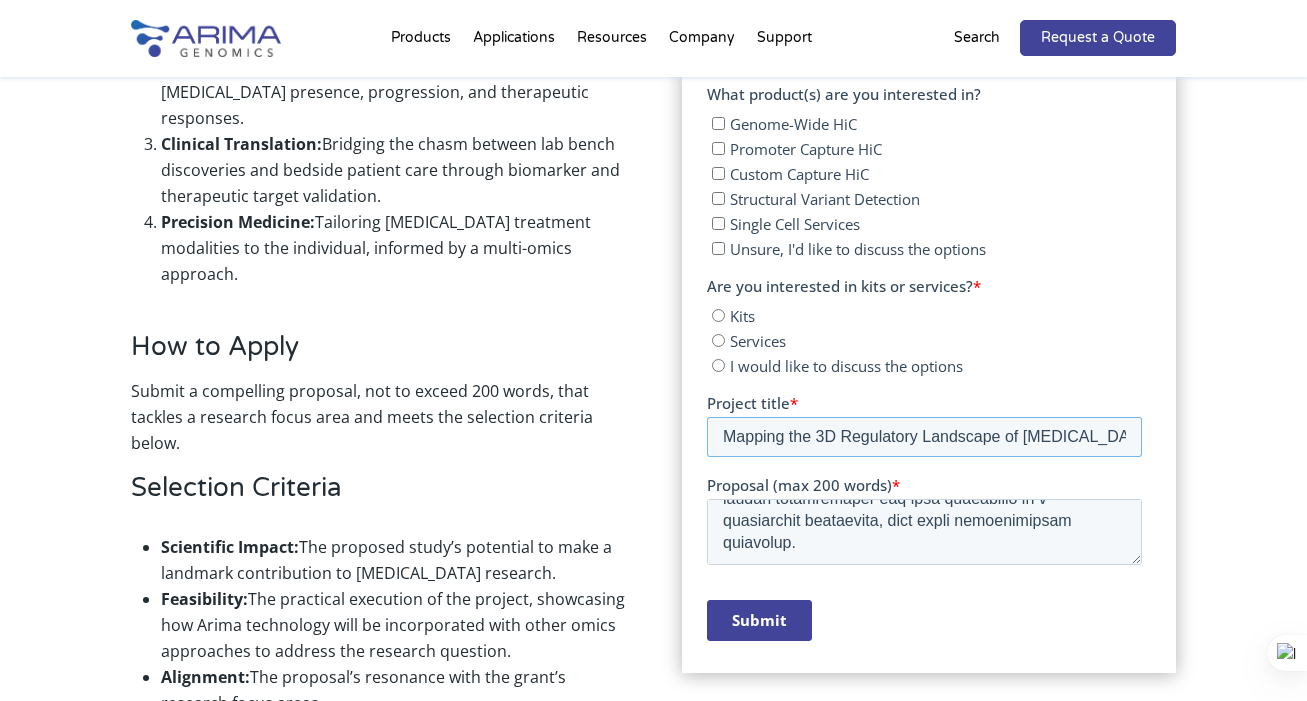 type on "Mapping the 3D Regulatory Landscape of [MEDICAL_DATA] in [MEDICAL_DATA]" 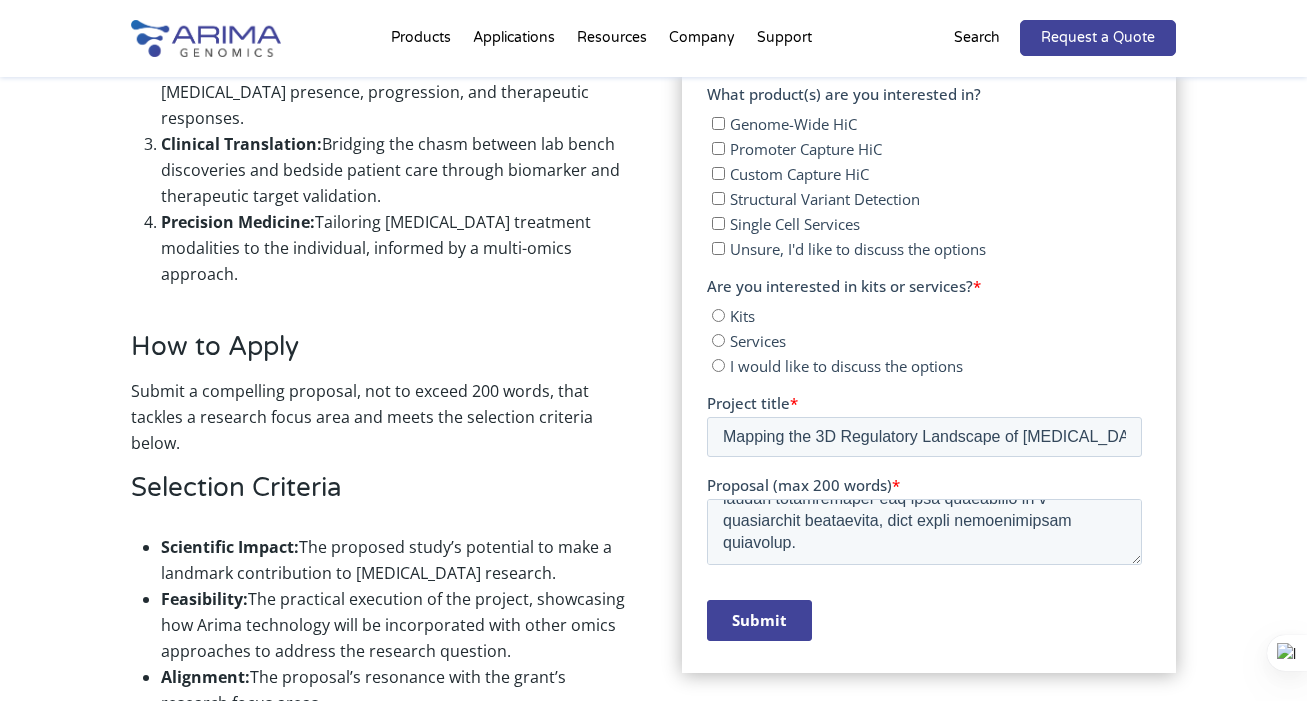 click on "Are you interested in kits or services? *" at bounding box center (924, 286) 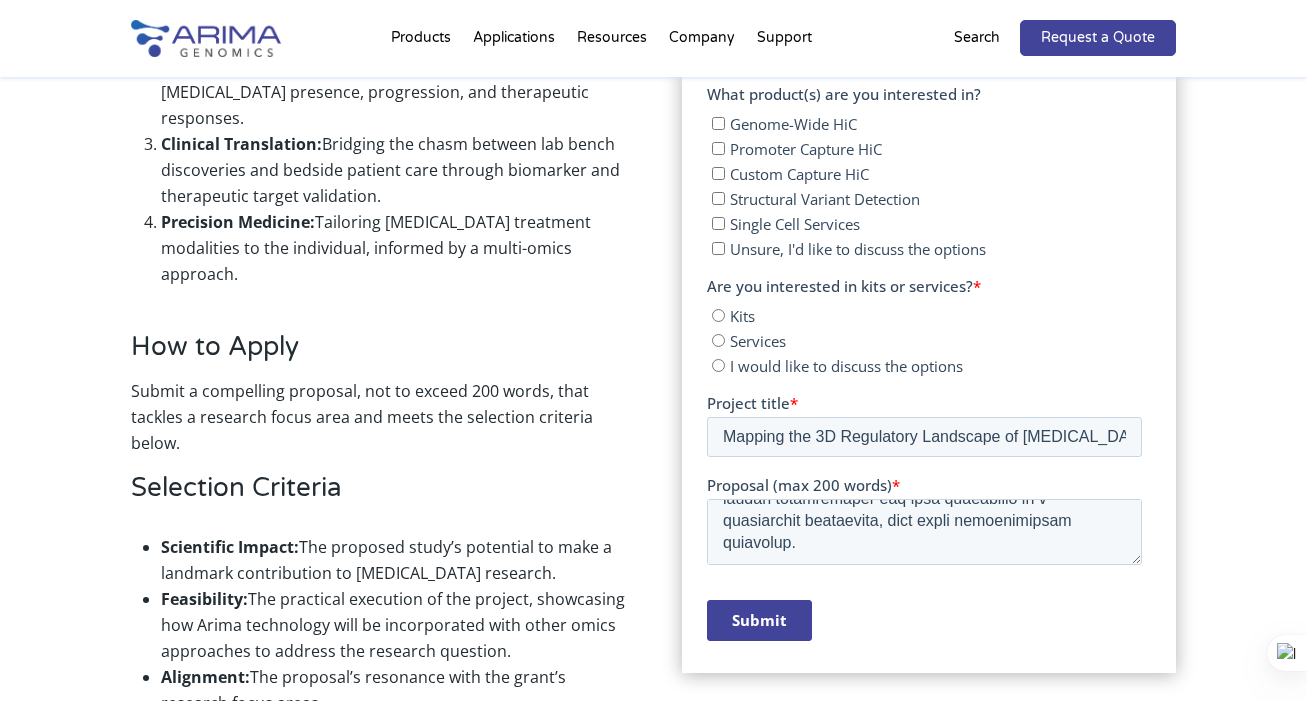 click on "Services" at bounding box center (927, 340) 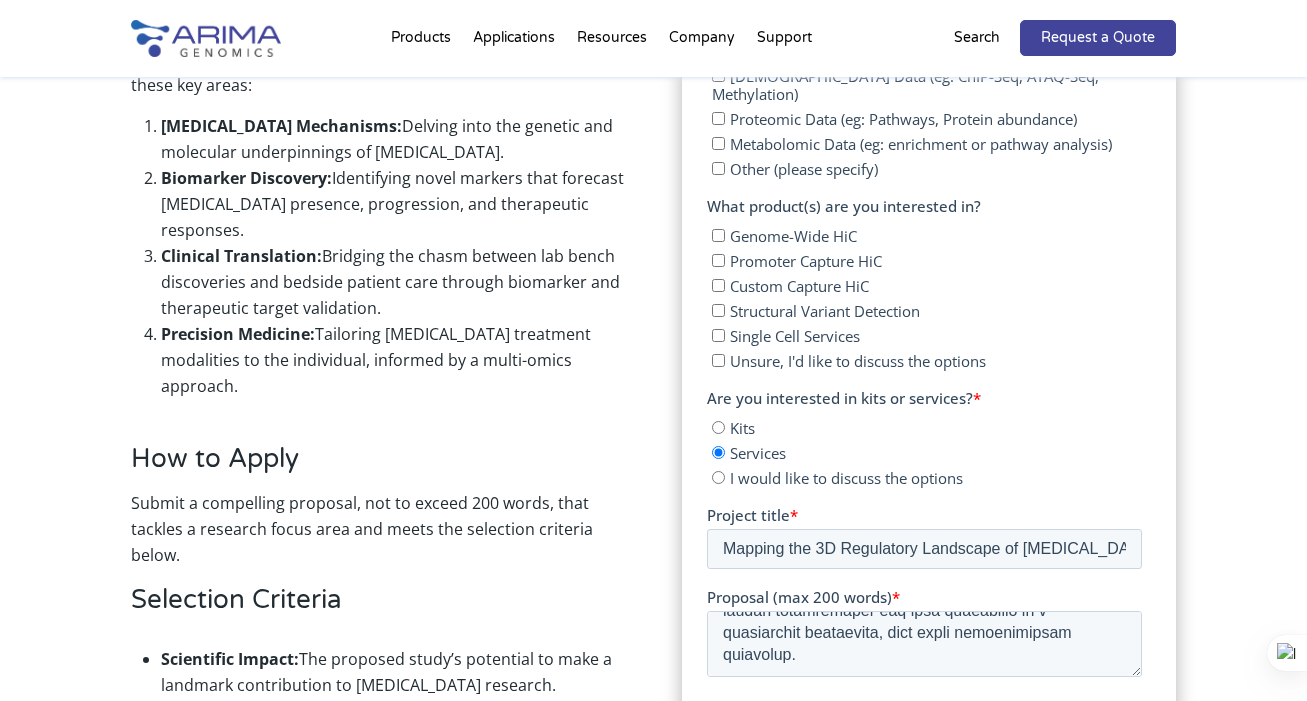 scroll, scrollTop: 1198, scrollLeft: 0, axis: vertical 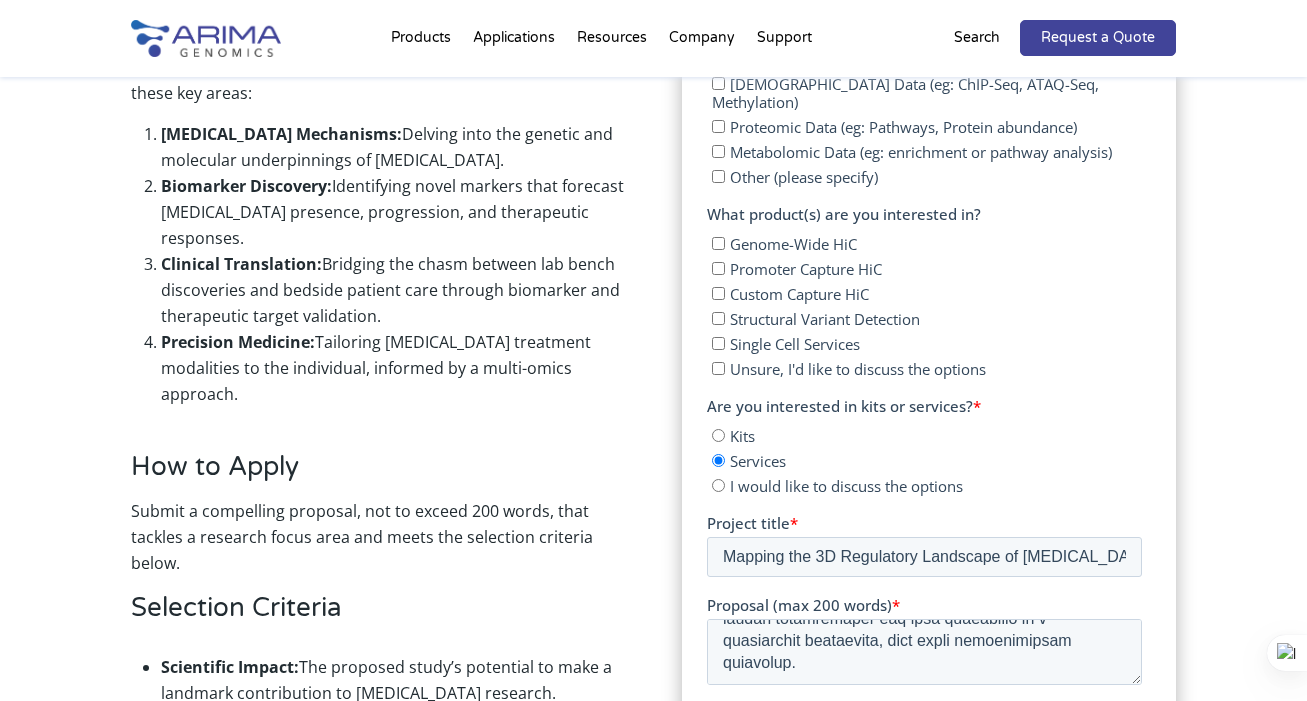 click on "Custom Capture HiC" at bounding box center [718, 293] 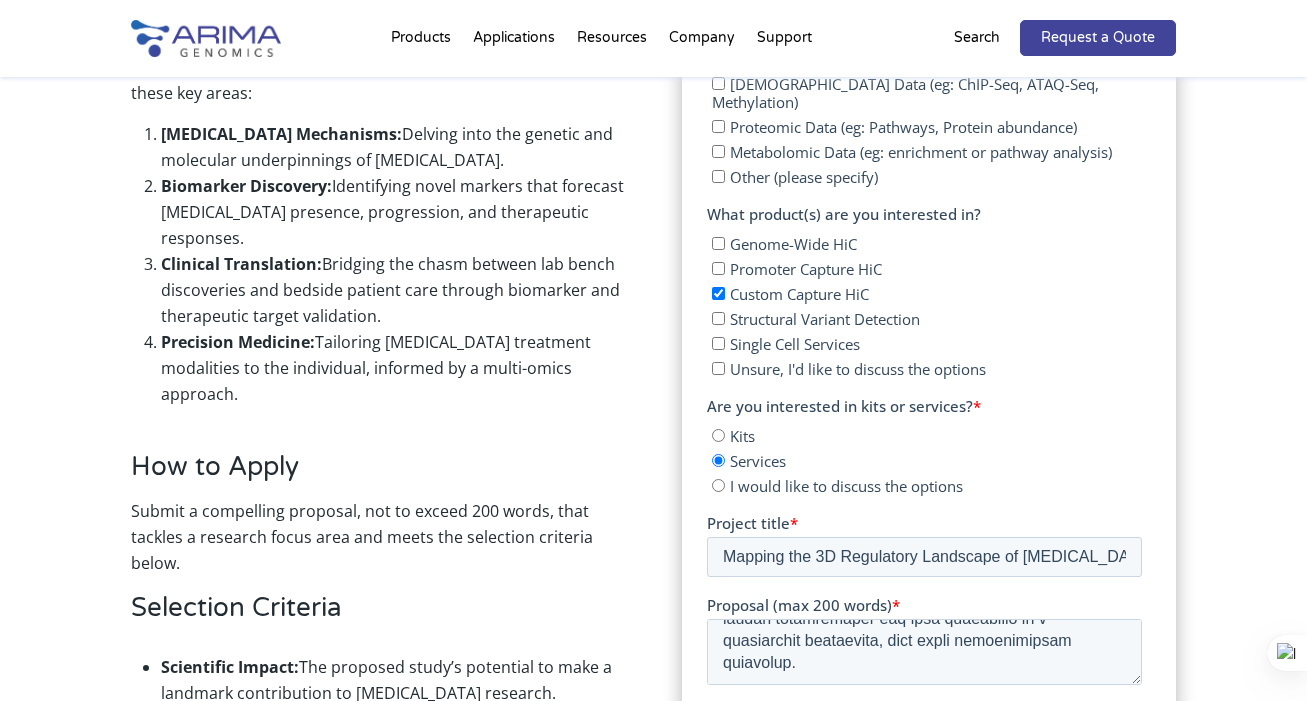 checkbox on "true" 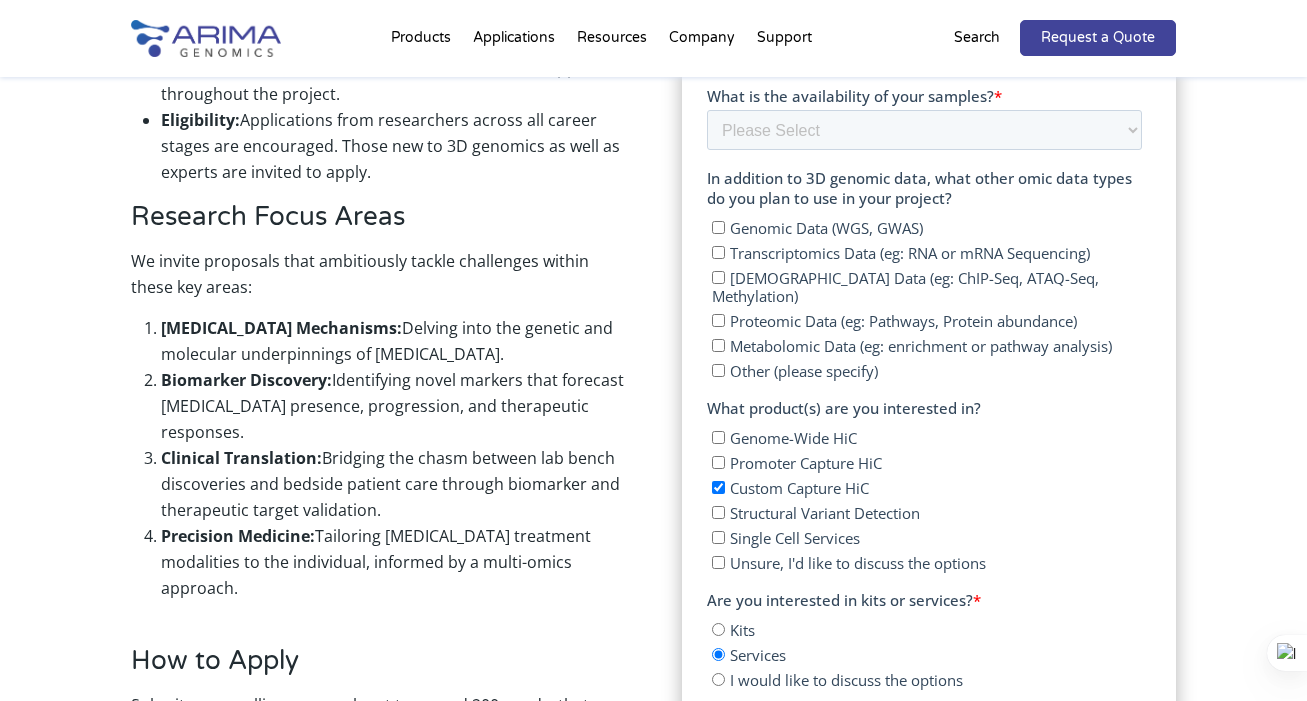 scroll, scrollTop: 998, scrollLeft: 0, axis: vertical 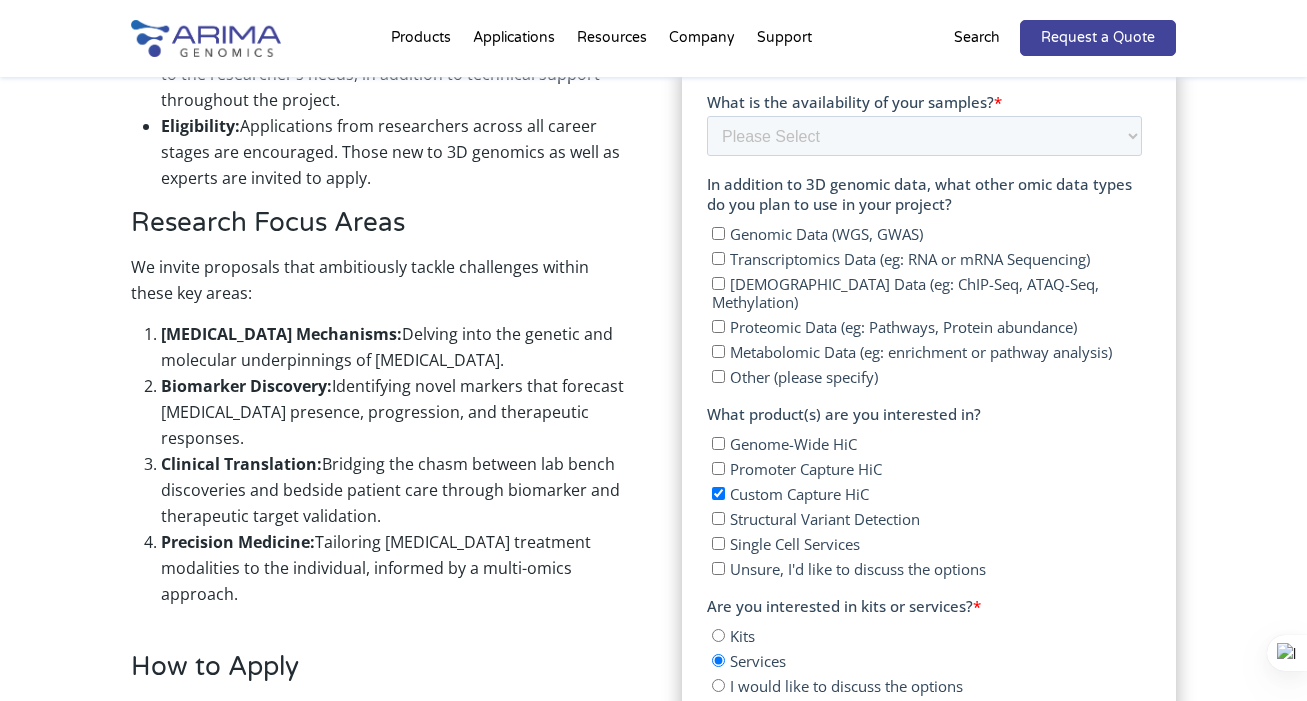 click on "Proteomic Data (eg: Pathways, Protein abundance)" at bounding box center (718, 326) 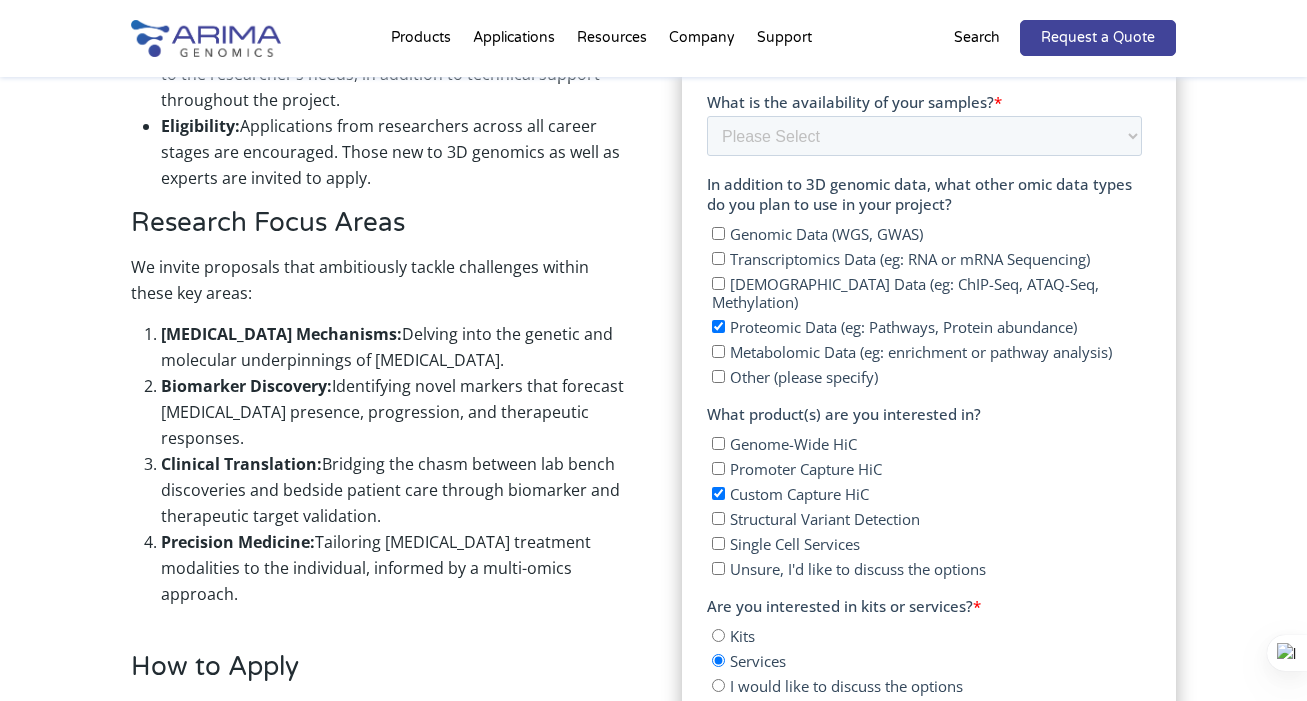 checkbox on "true" 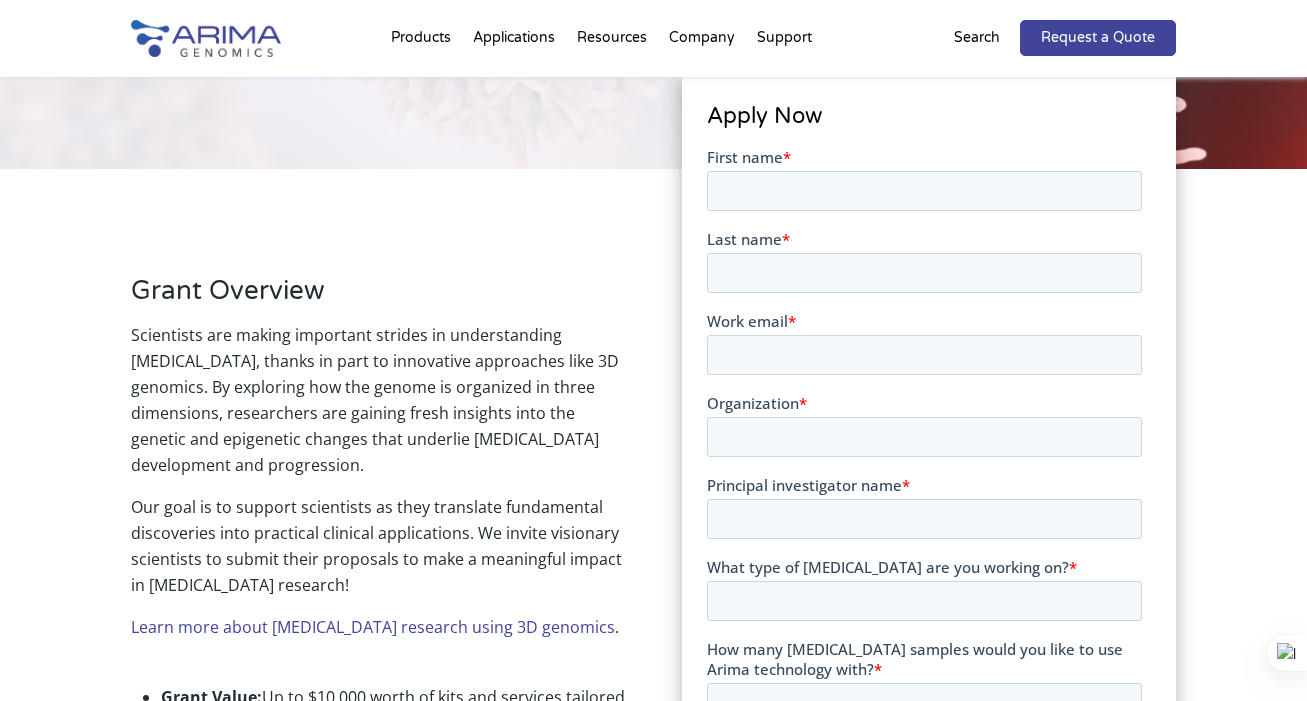 scroll, scrollTop: 348, scrollLeft: 0, axis: vertical 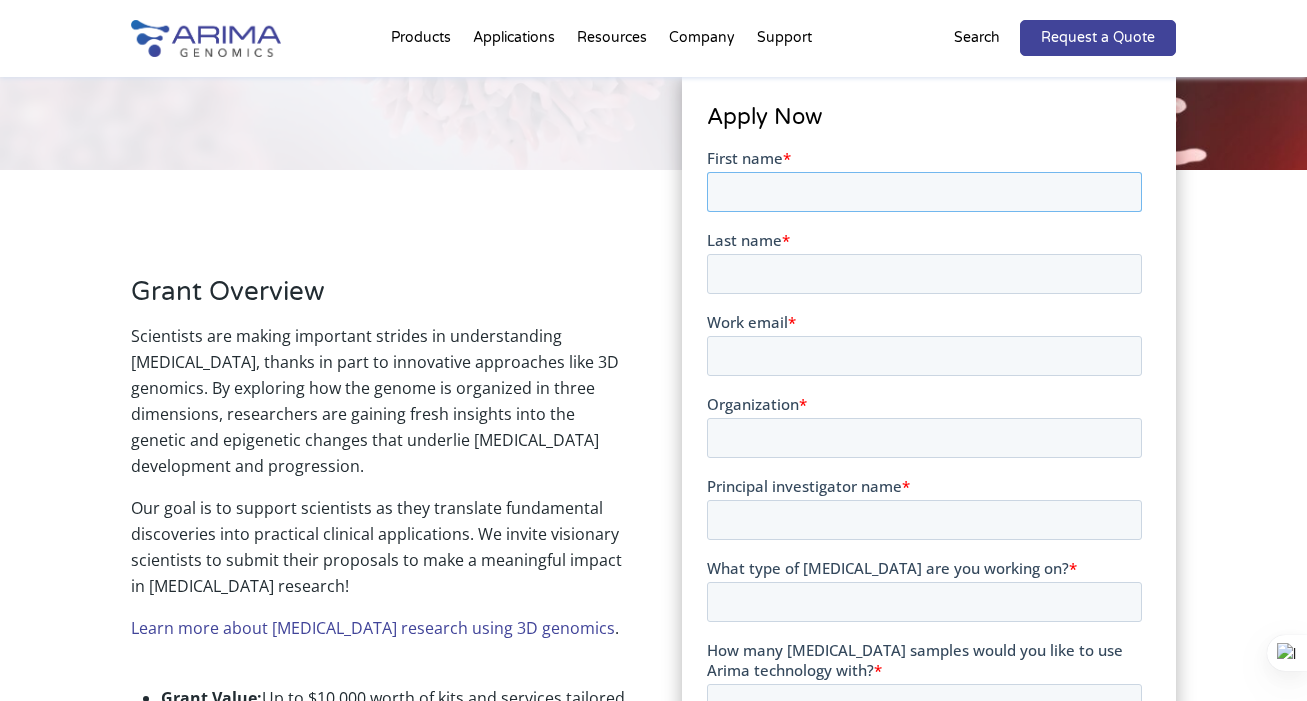click on "First name *" at bounding box center [924, 191] 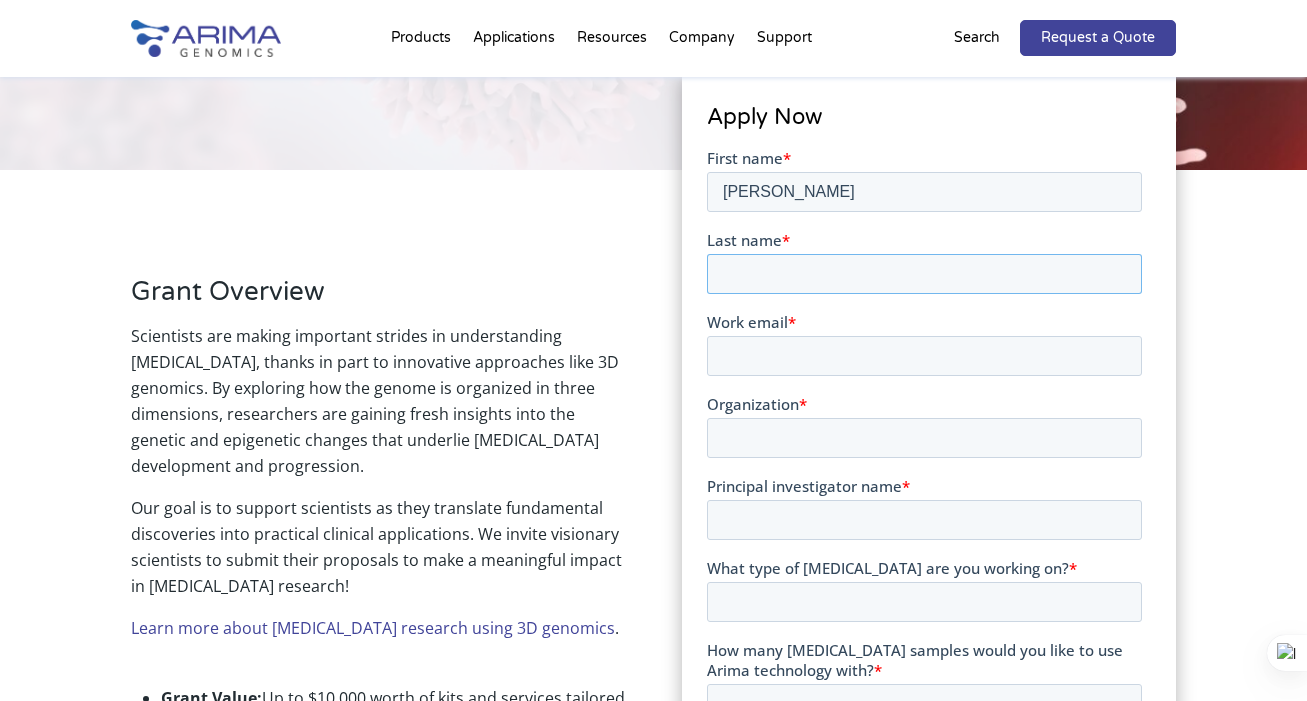 type on "Peroni" 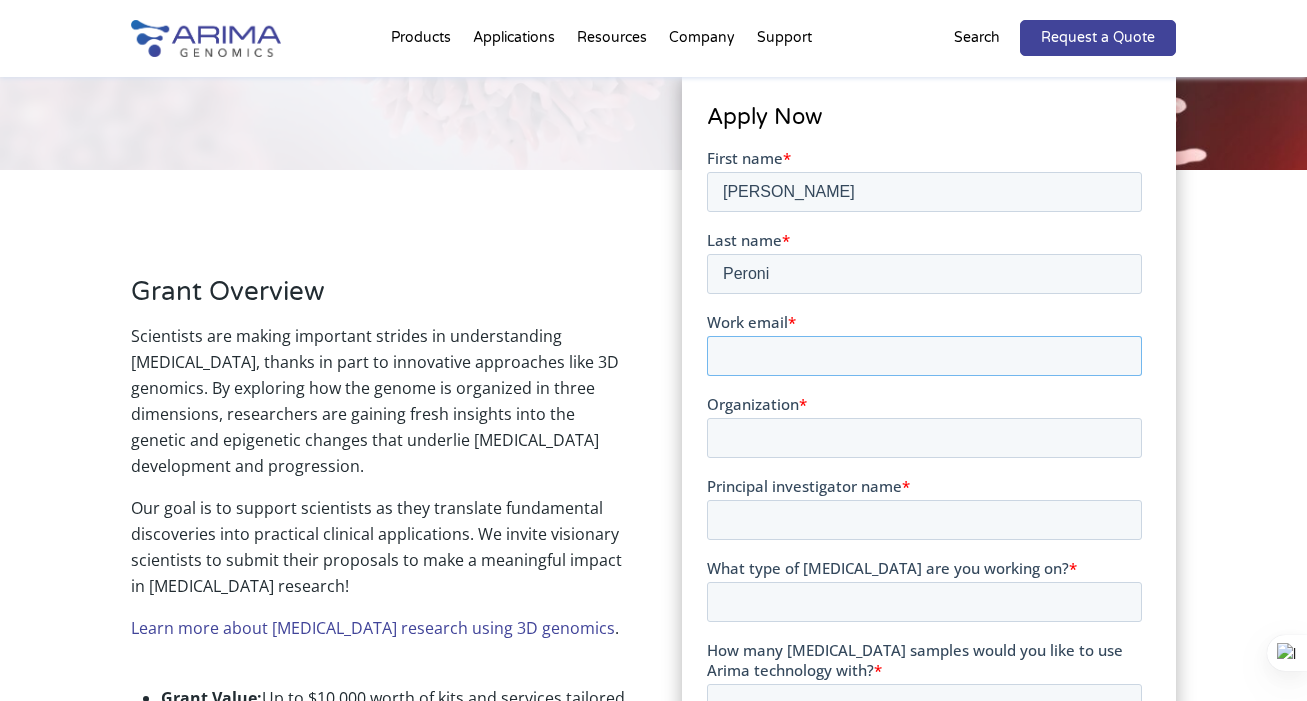 click on "Work email *" at bounding box center (924, 355) 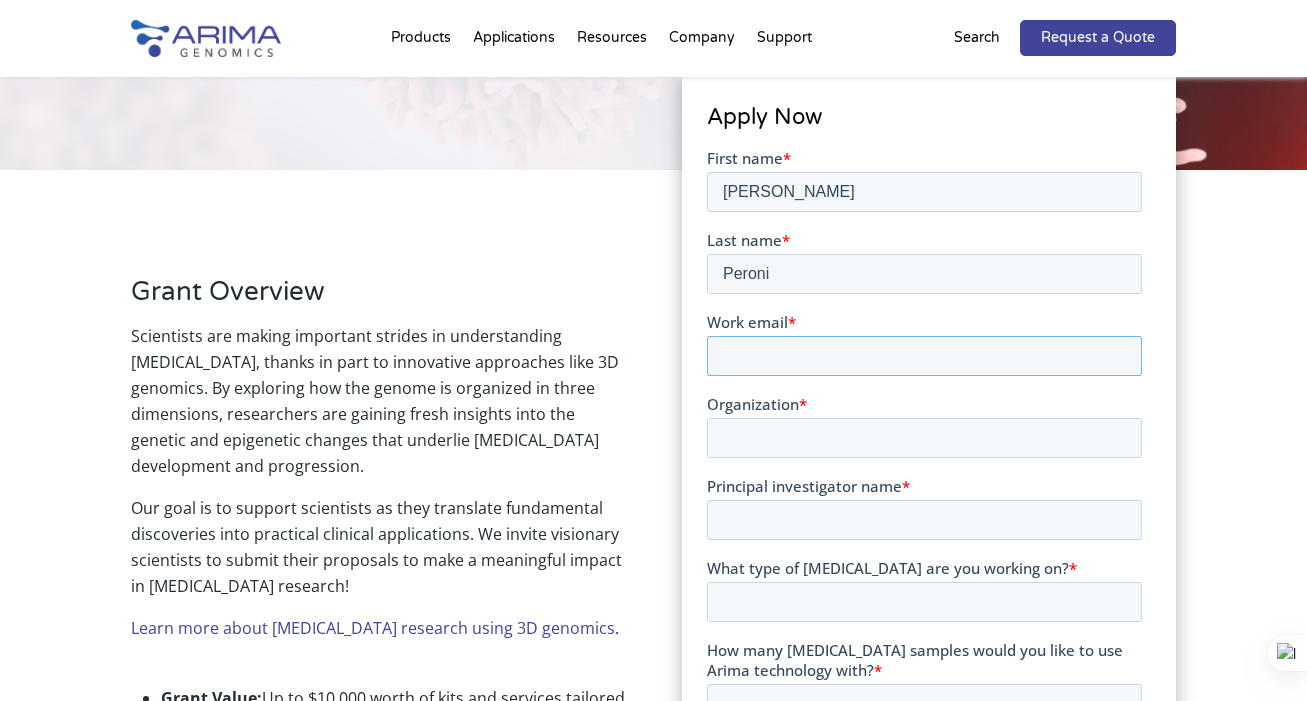type on "[PERSON_NAME][EMAIL_ADDRESS][DOMAIN_NAME]" 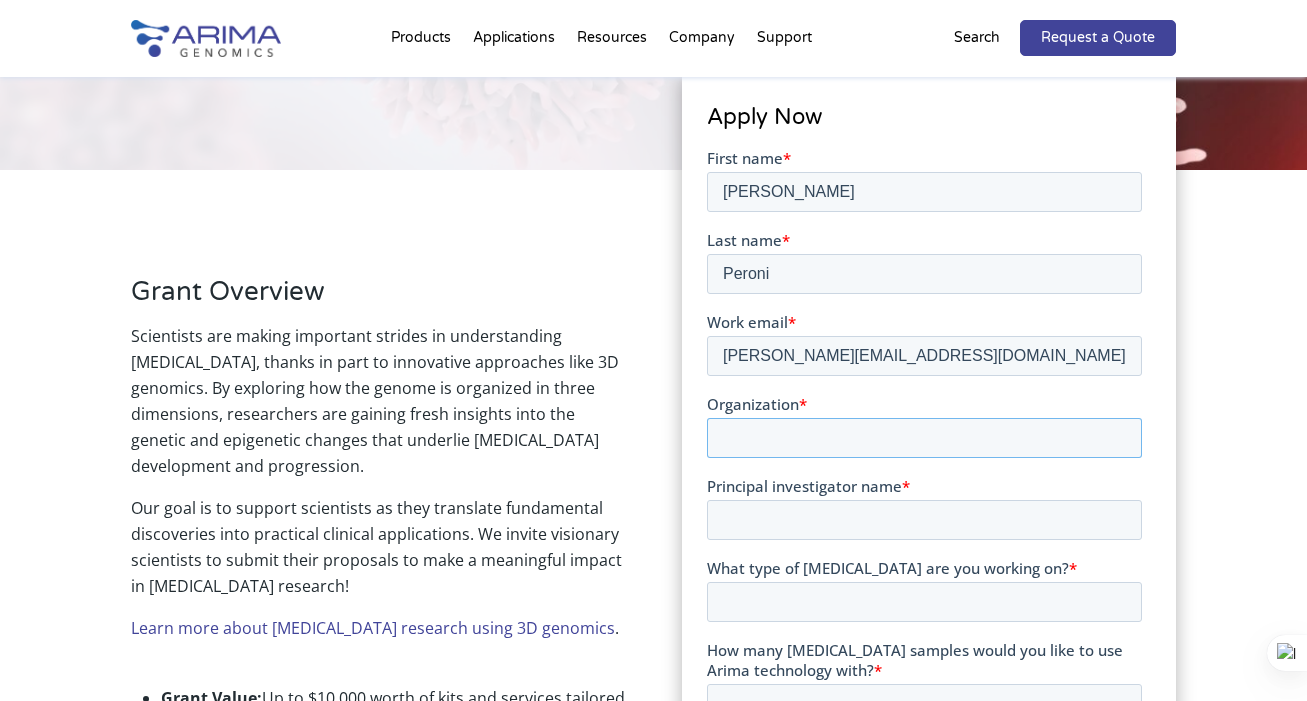 click on "Organization *" at bounding box center (924, 437) 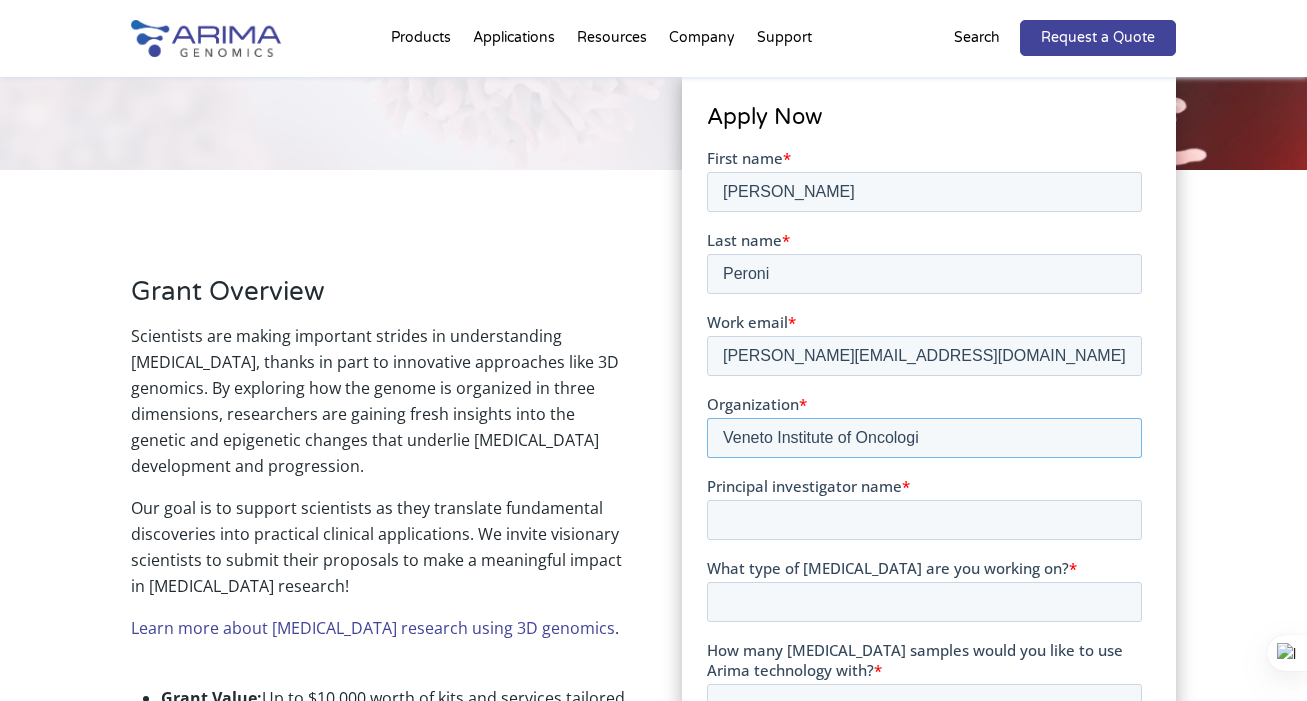 type on "Veneto Institute of Oncologi" 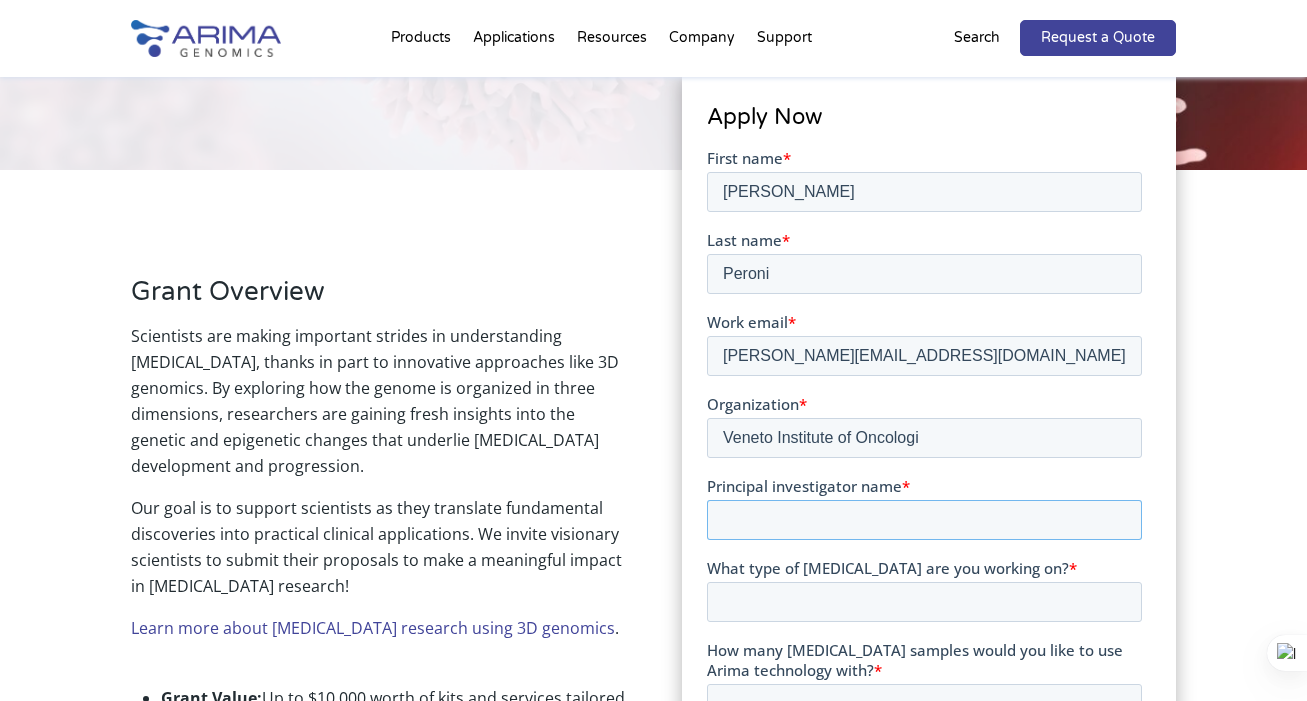 click on "Principal investigator name *" at bounding box center [924, 519] 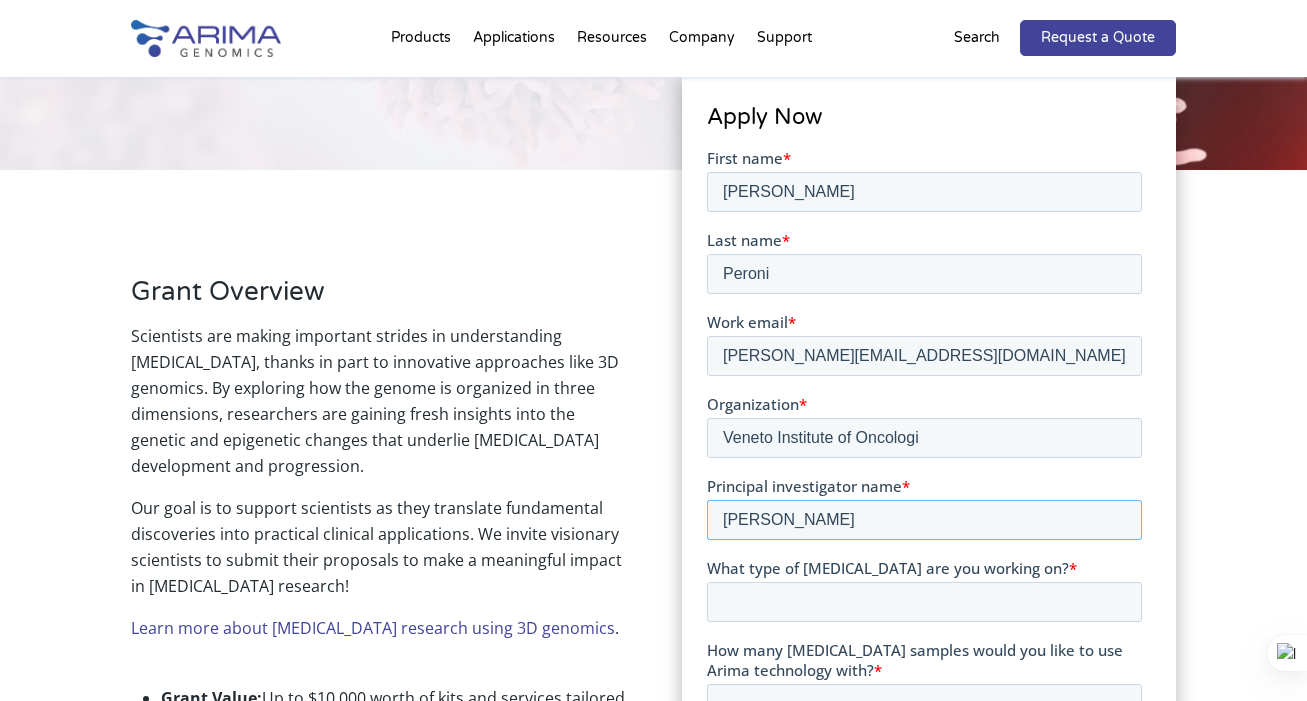 type on "[PERSON_NAME]" 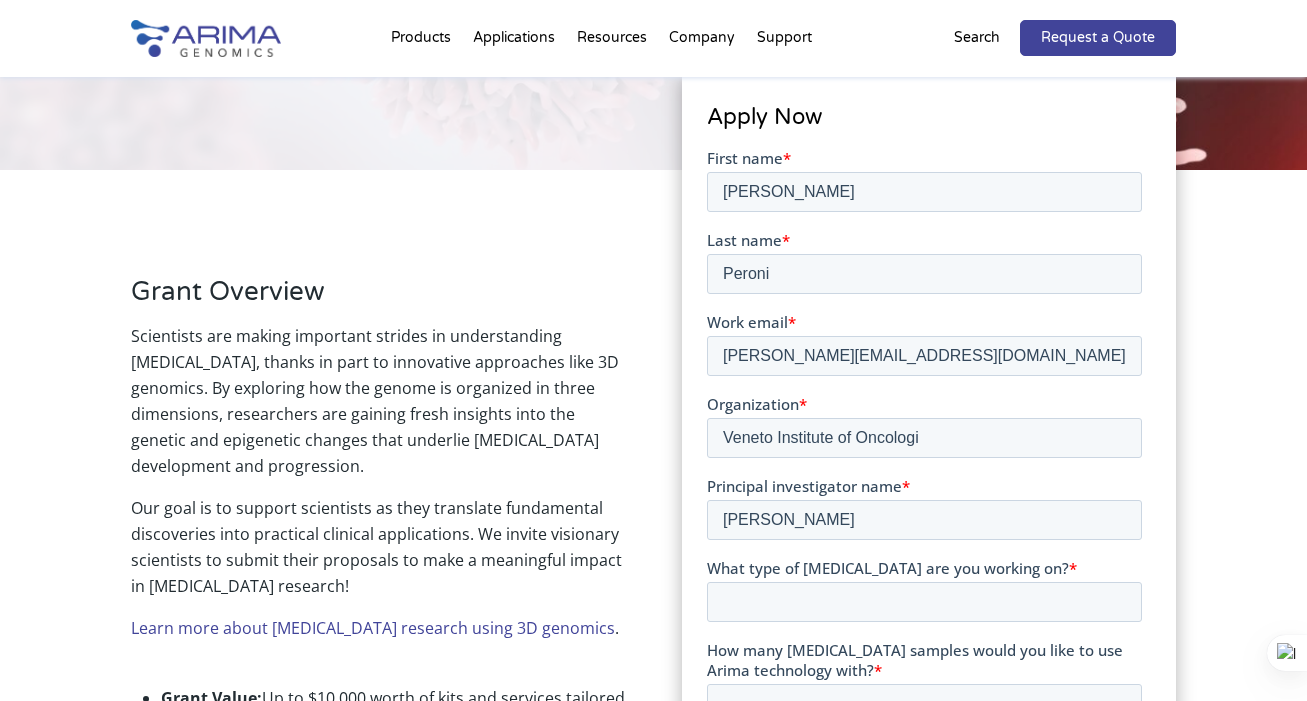click on "Principal investigator name *" at bounding box center [924, 485] 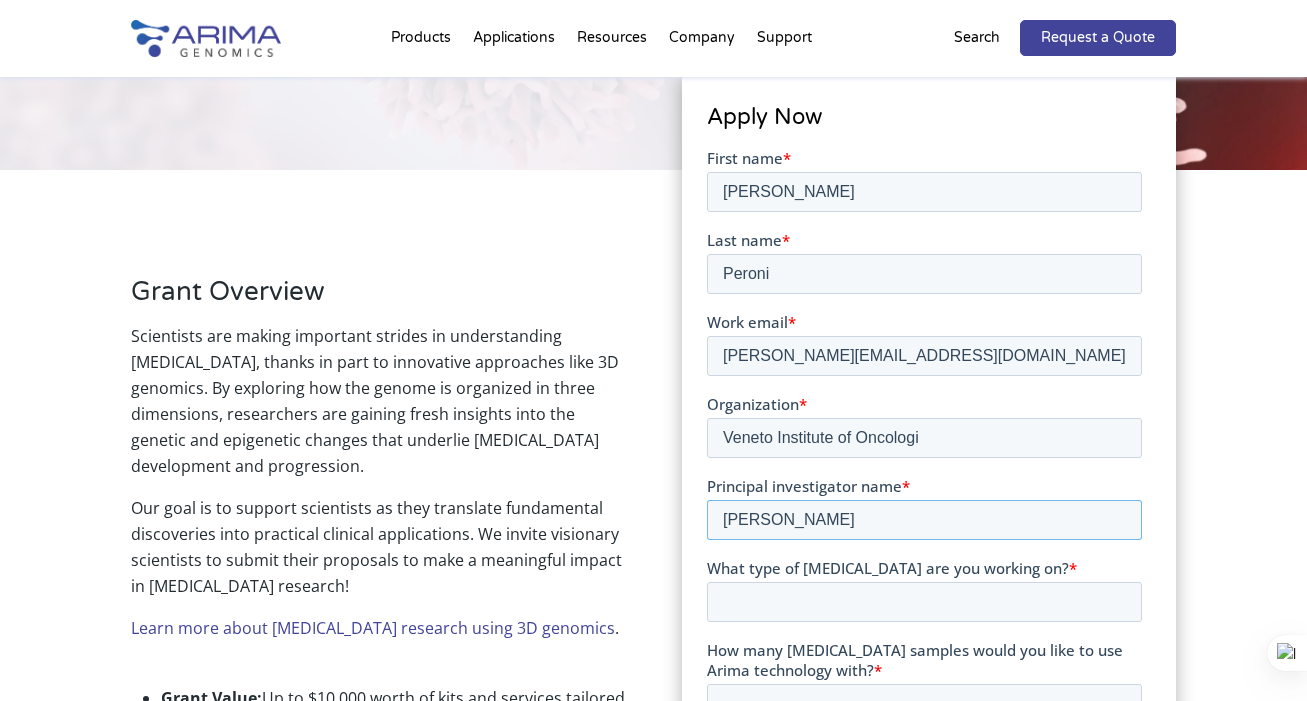 click on "[PERSON_NAME]" at bounding box center [924, 519] 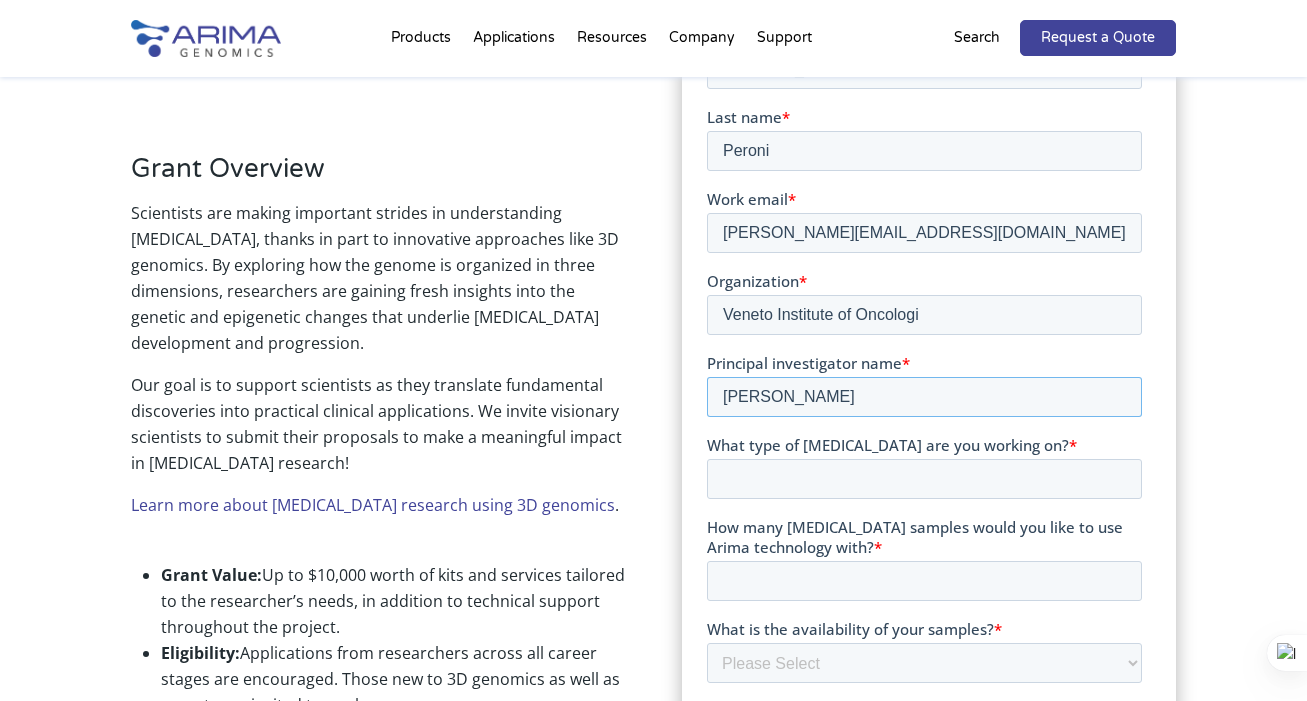 scroll, scrollTop: 472, scrollLeft: 0, axis: vertical 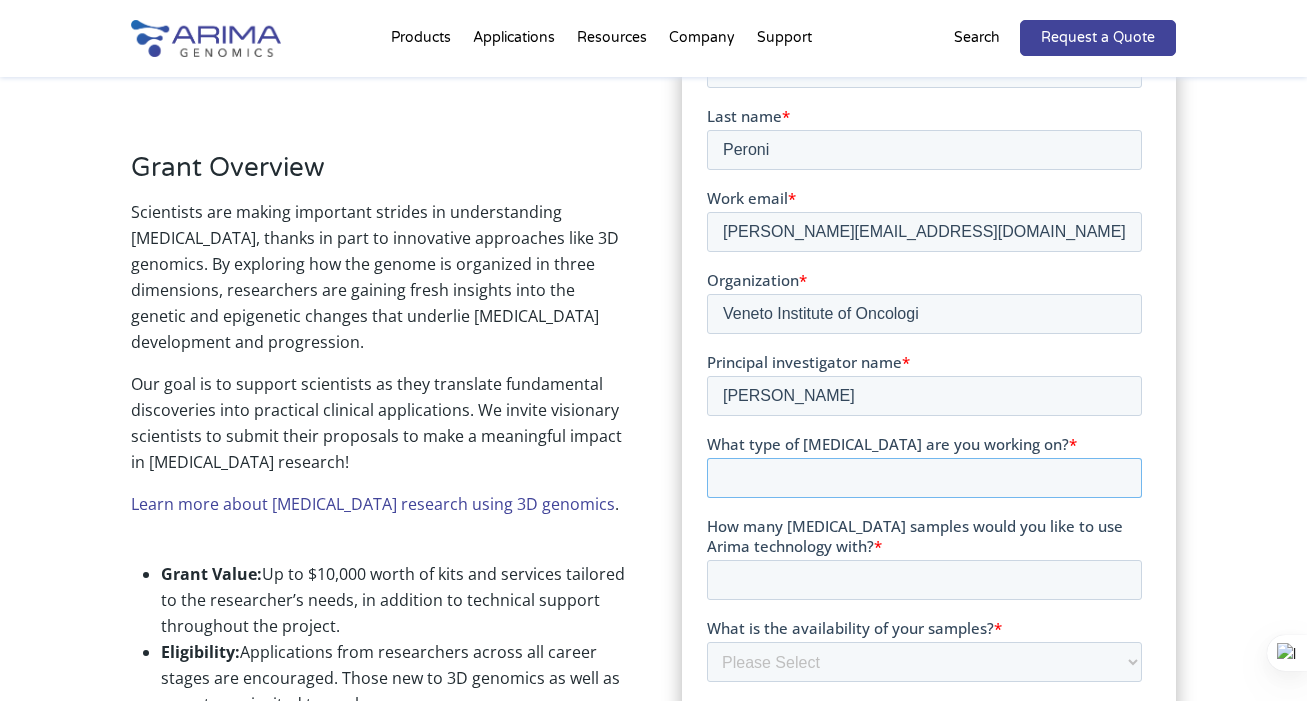 click on "What type of [MEDICAL_DATA] are you working on?  *" at bounding box center (924, 477) 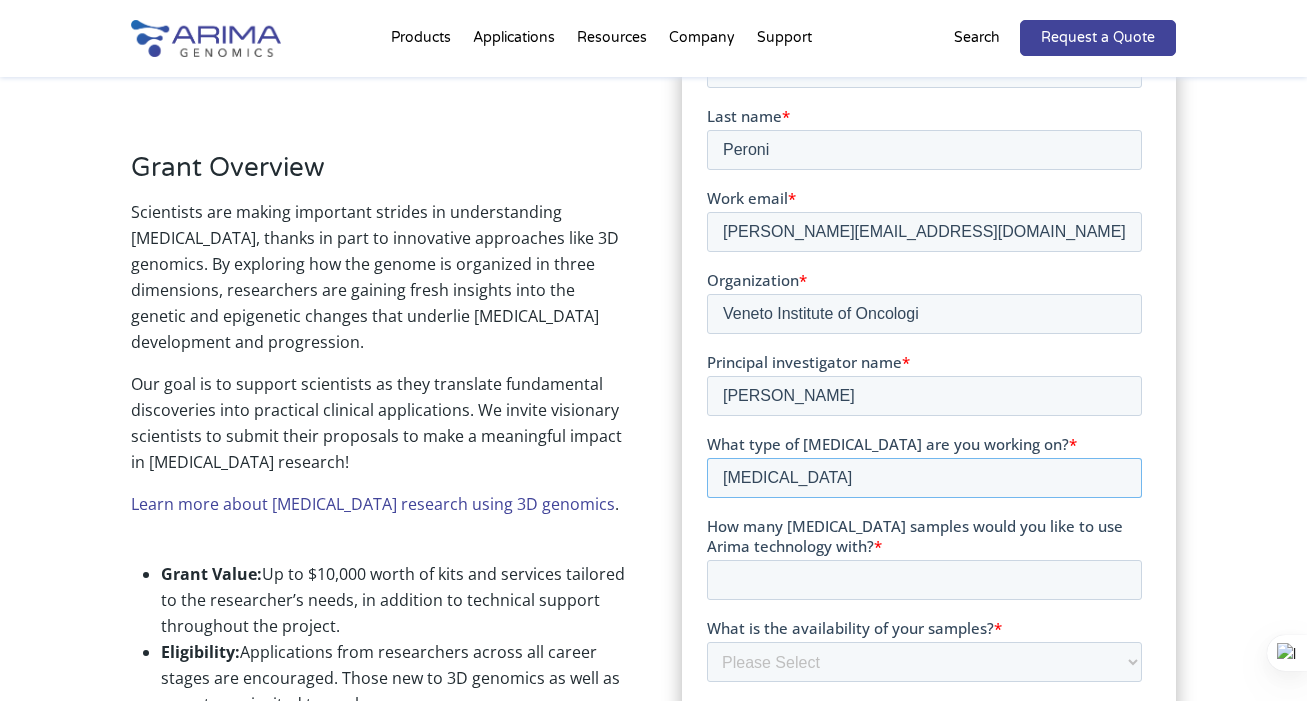 type on "[MEDICAL_DATA]" 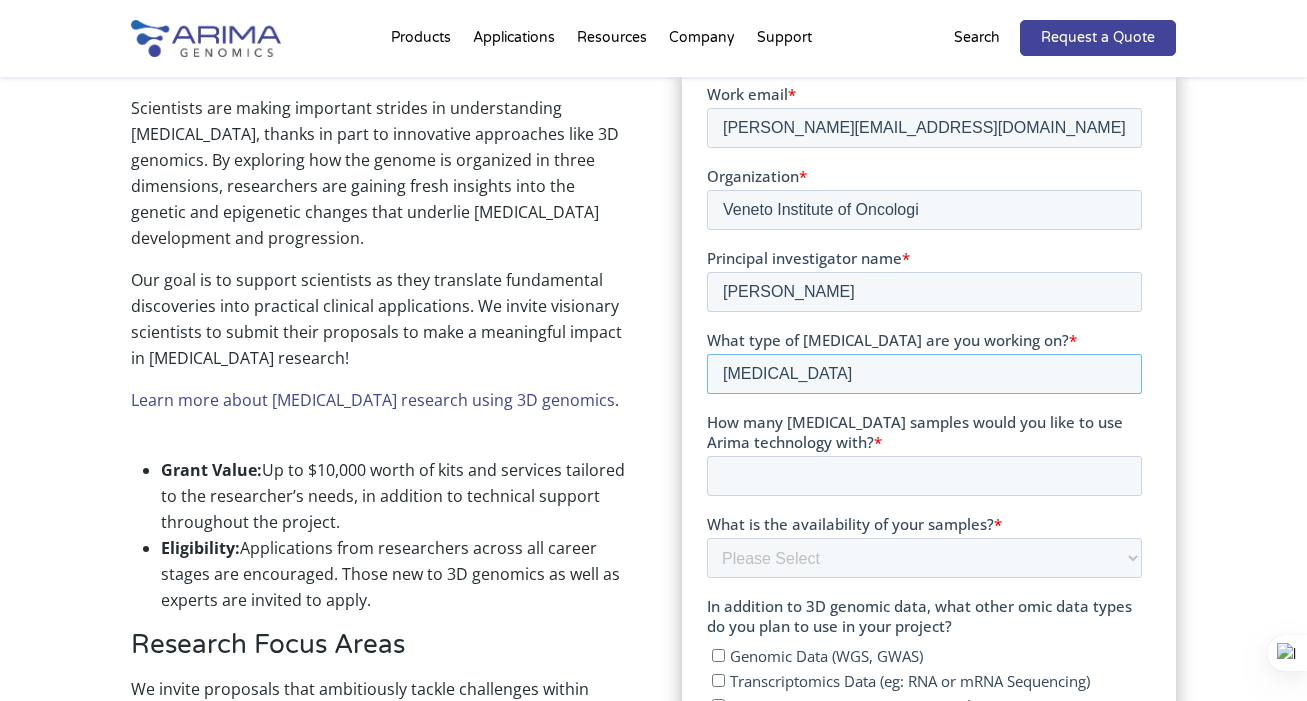 scroll, scrollTop: 600, scrollLeft: 0, axis: vertical 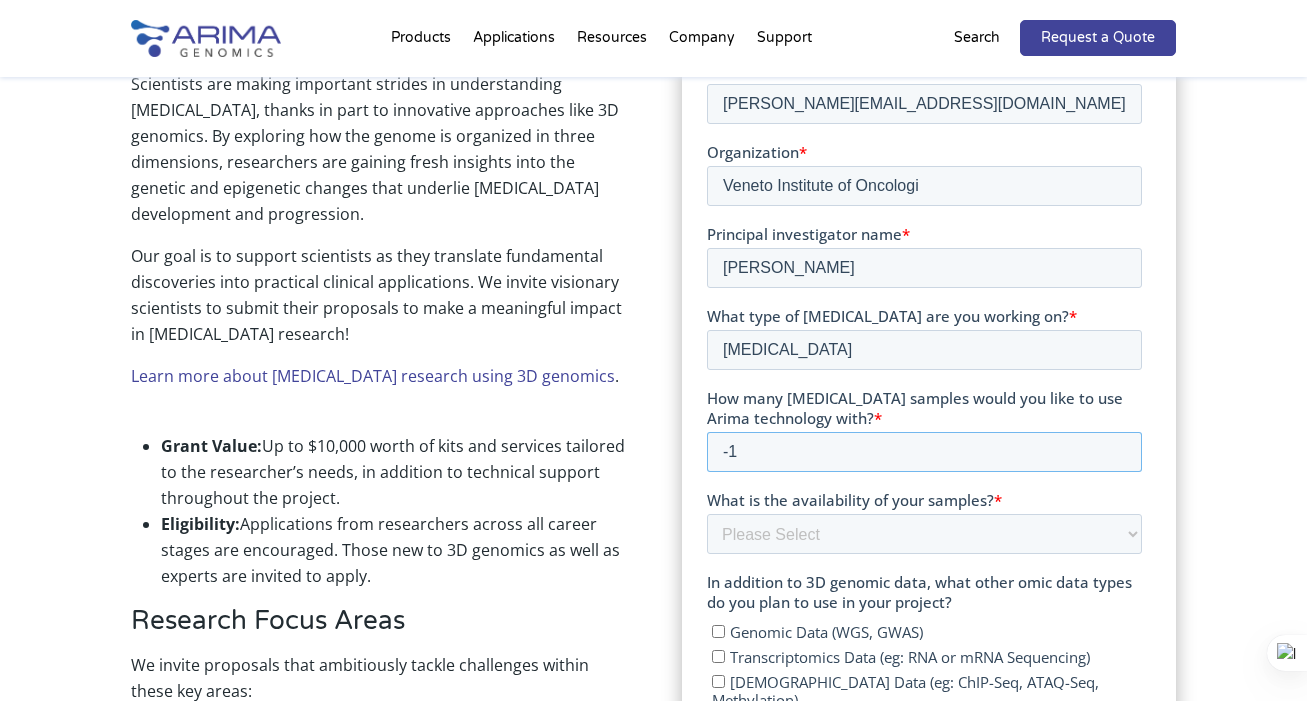click on "-1" at bounding box center (924, 452) 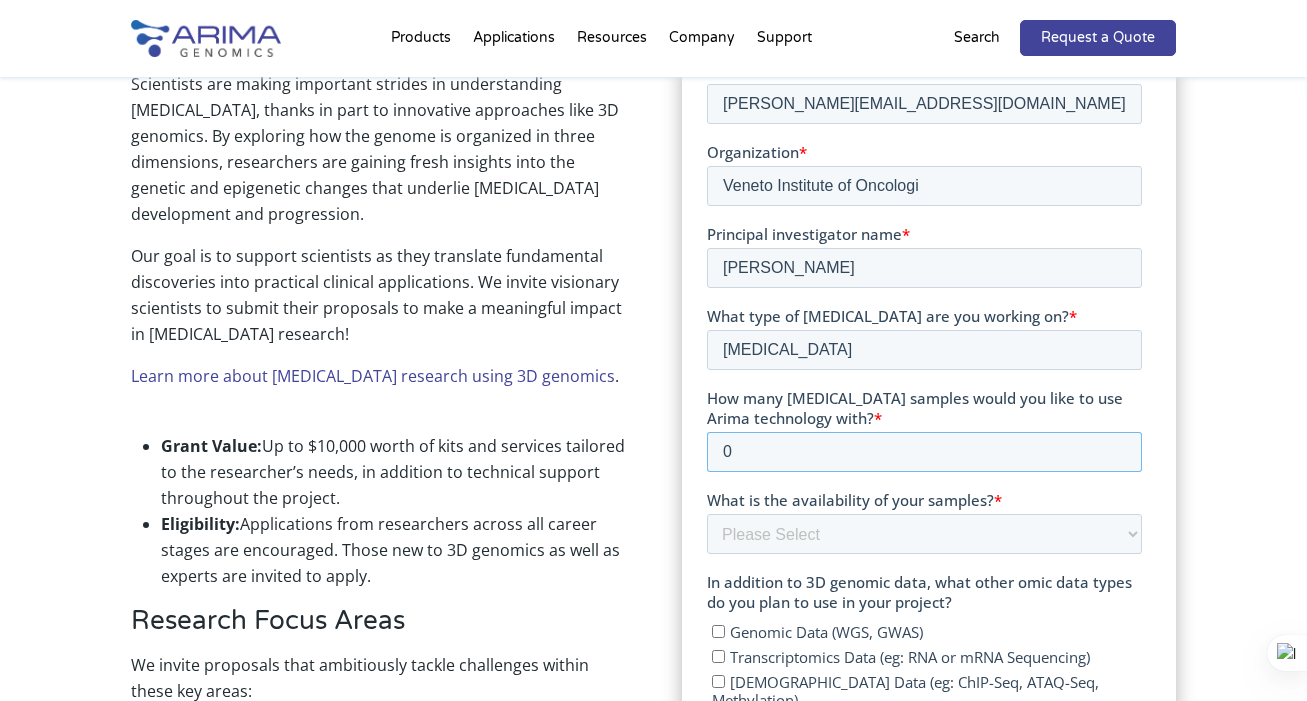click on "0" at bounding box center [924, 452] 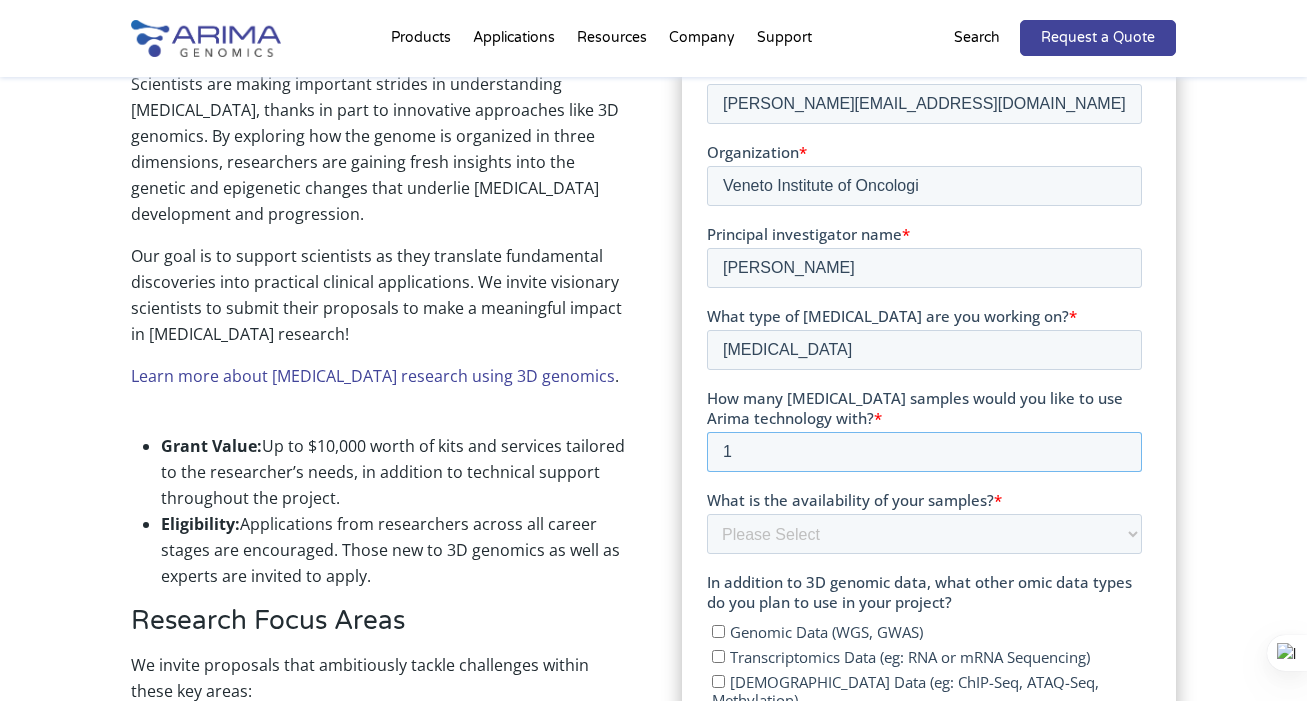 click on "1" at bounding box center [924, 452] 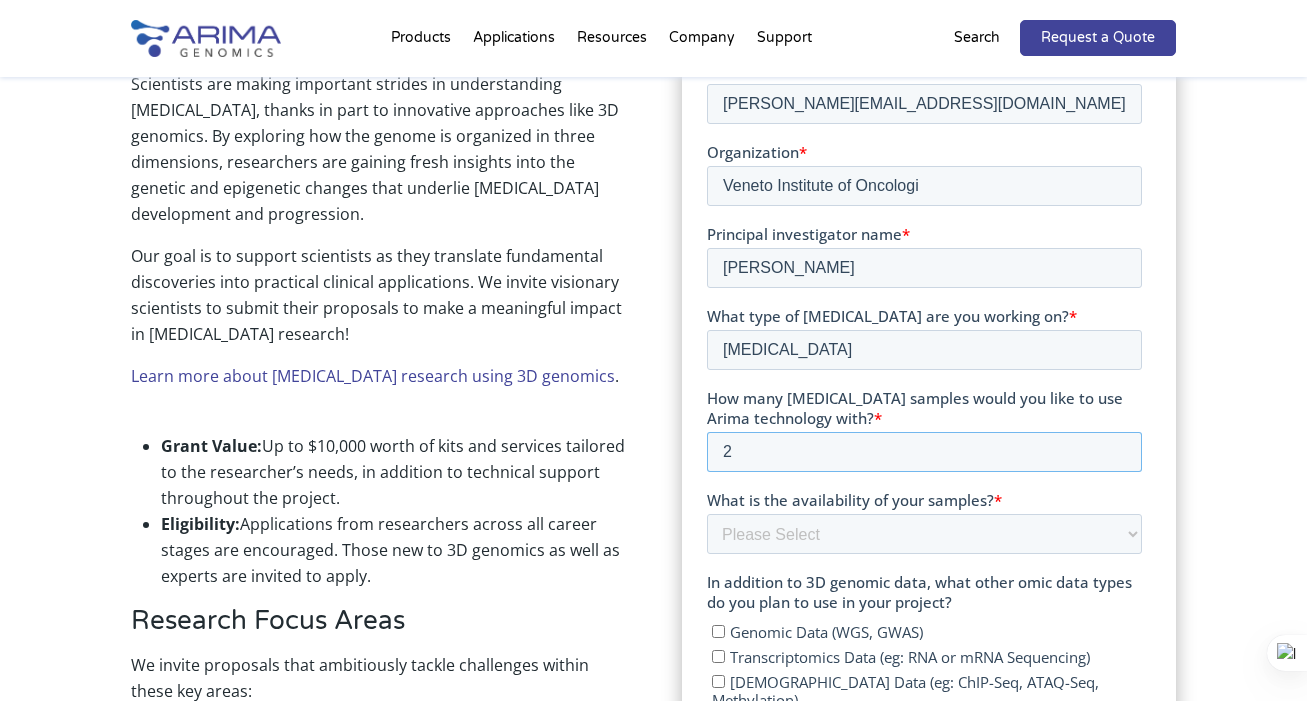 click on "2" at bounding box center [924, 452] 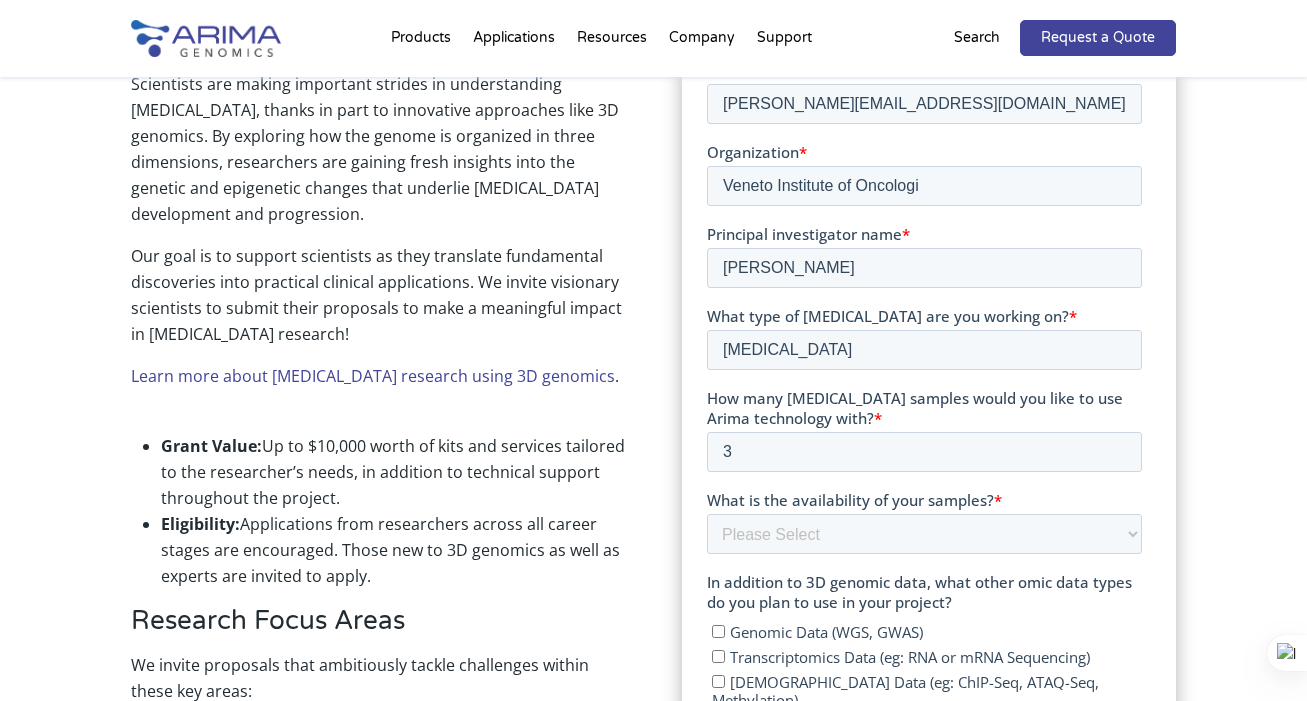 click on "Apply Now" at bounding box center [929, 607] 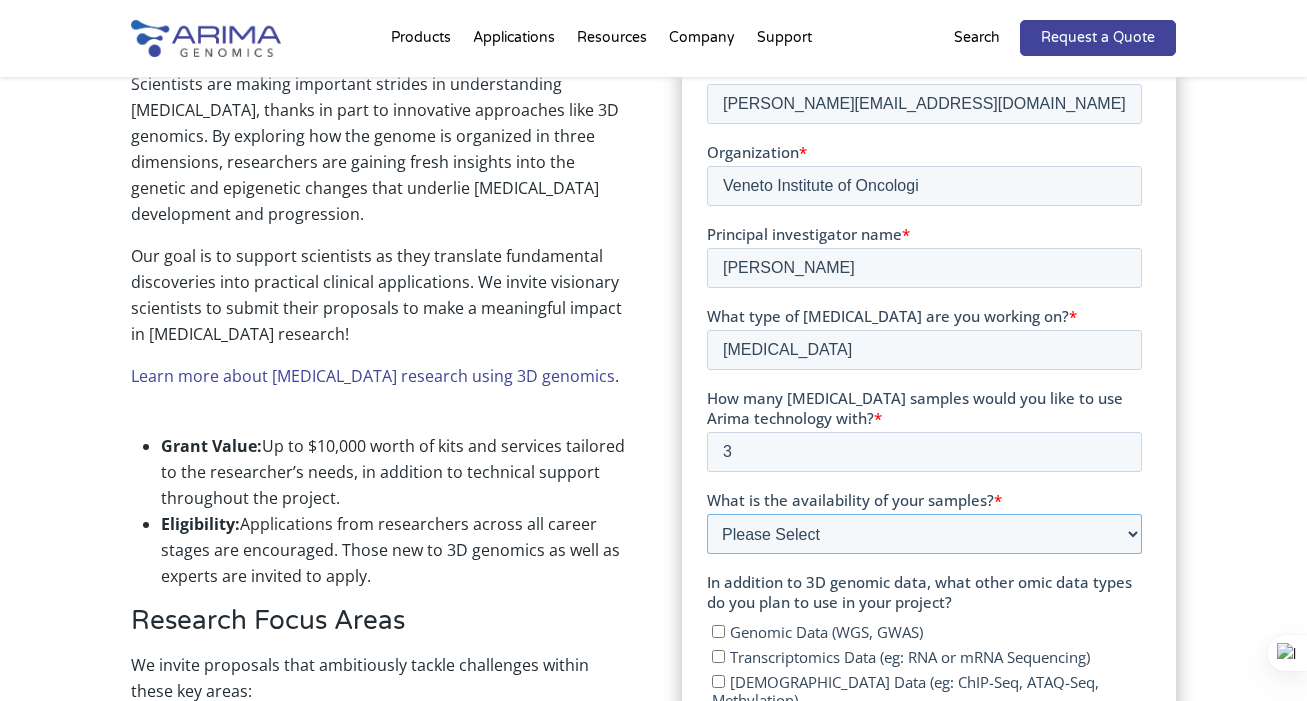 click on "Please Select Currently ready for use Will be ready [DATE] Will take longer than 2 months to acquire" at bounding box center [924, 534] 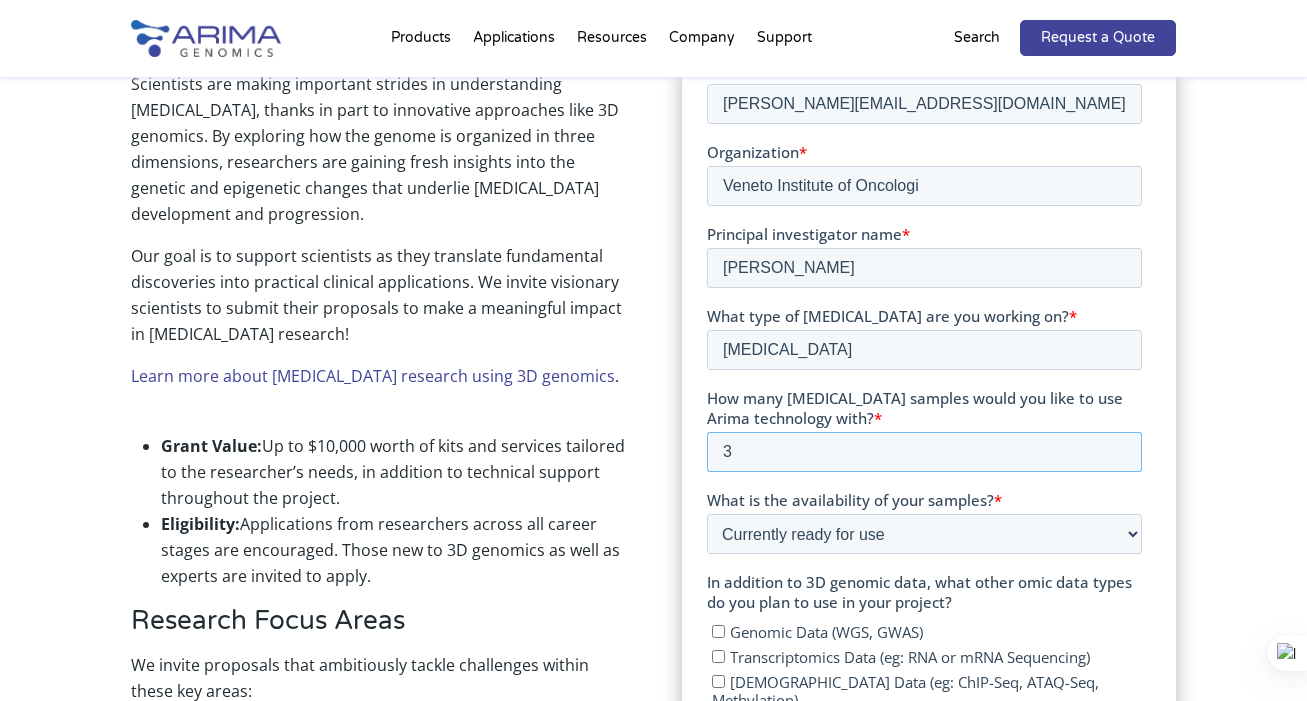click on "4" at bounding box center [924, 452] 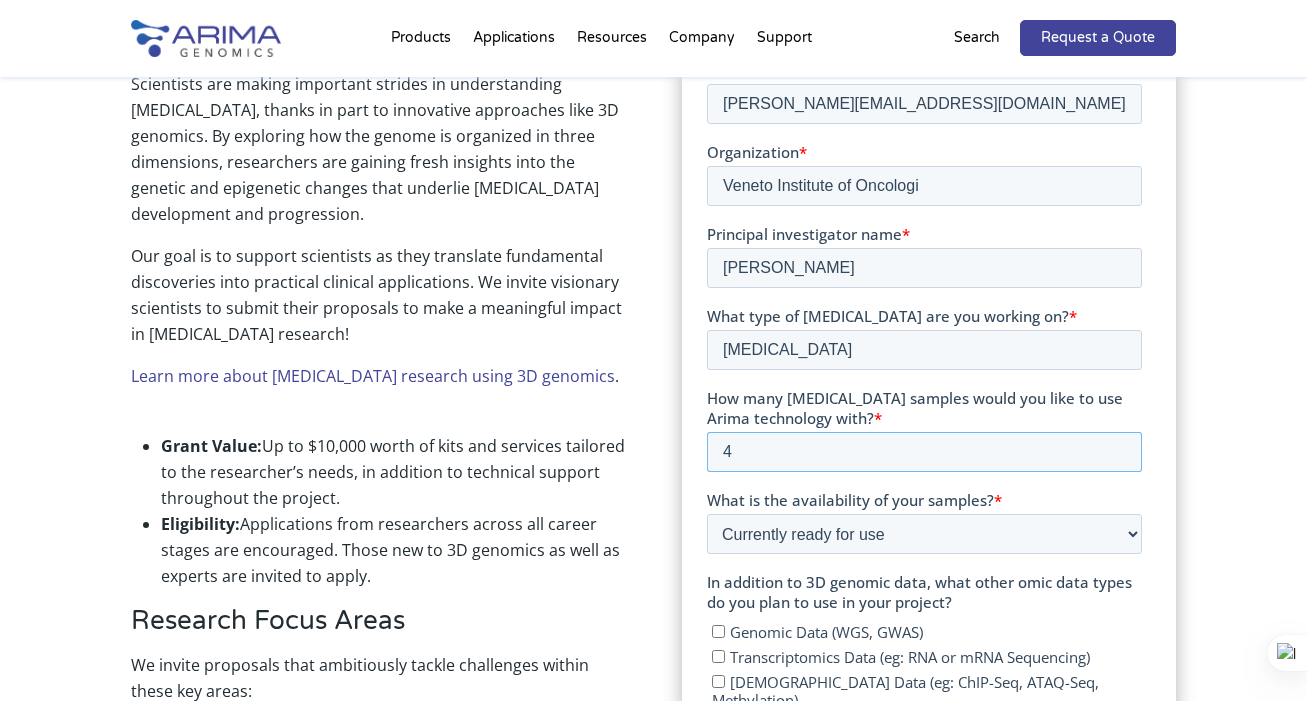 type on "5" 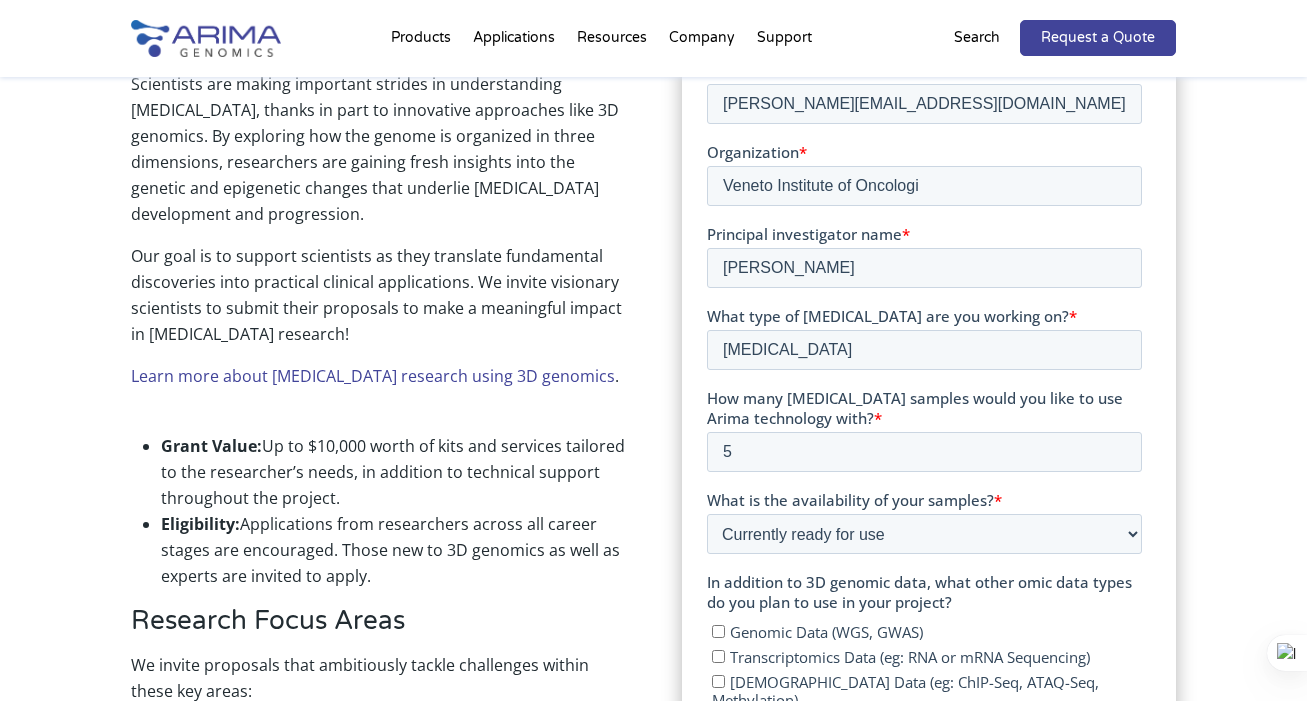 click on "Apply Now" at bounding box center [929, 607] 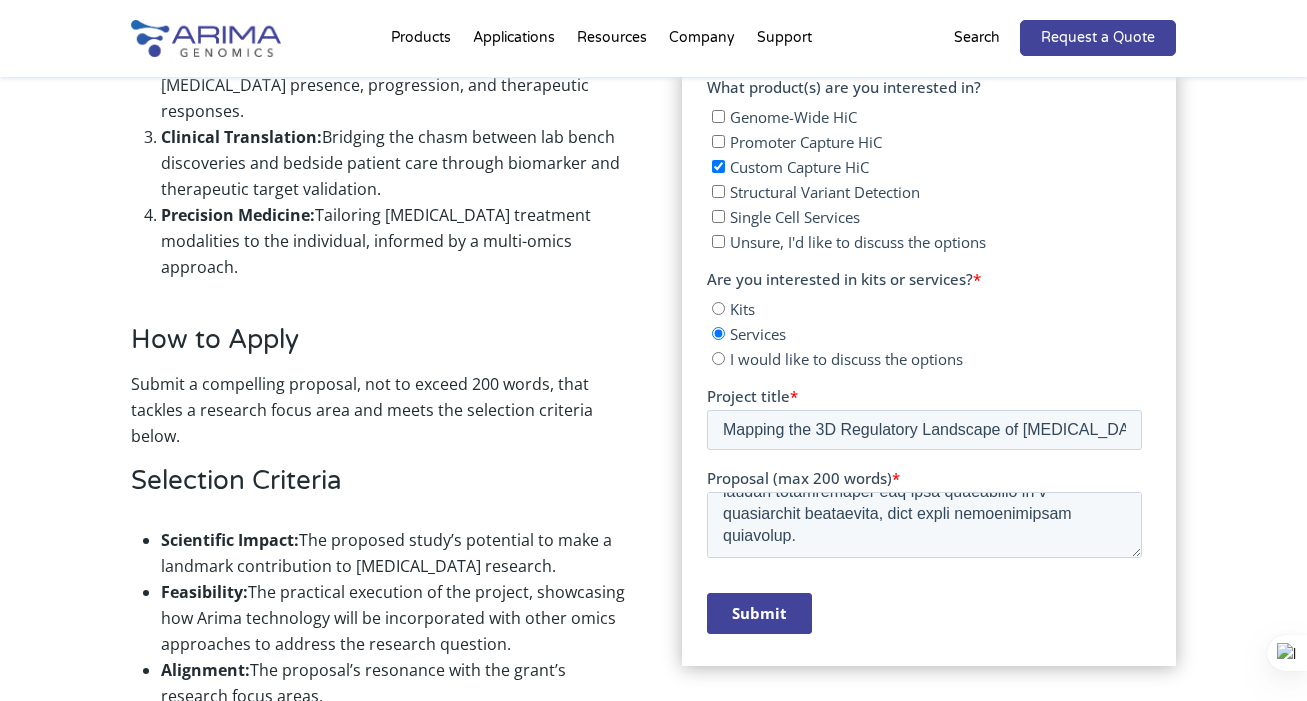 scroll, scrollTop: 1347, scrollLeft: 0, axis: vertical 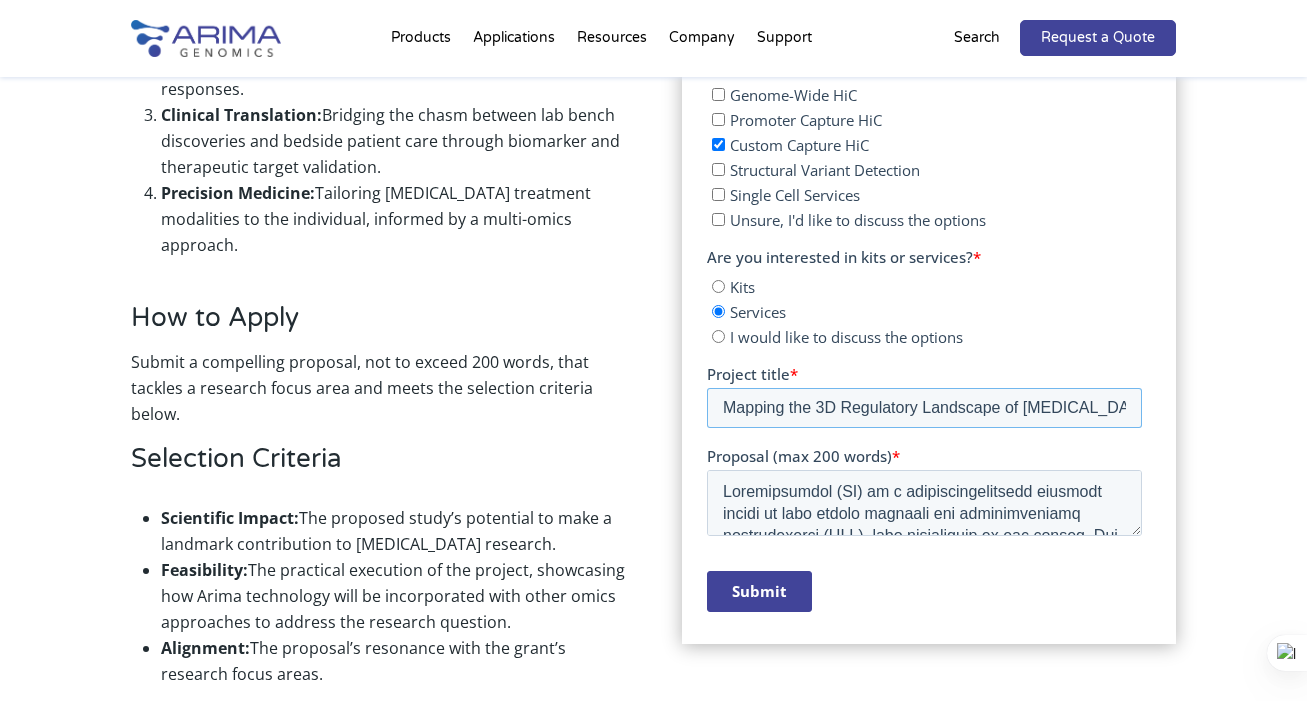 click on "Mapping the 3D Regulatory Landscape of [MEDICAL_DATA] in [MEDICAL_DATA]" at bounding box center [924, 408] 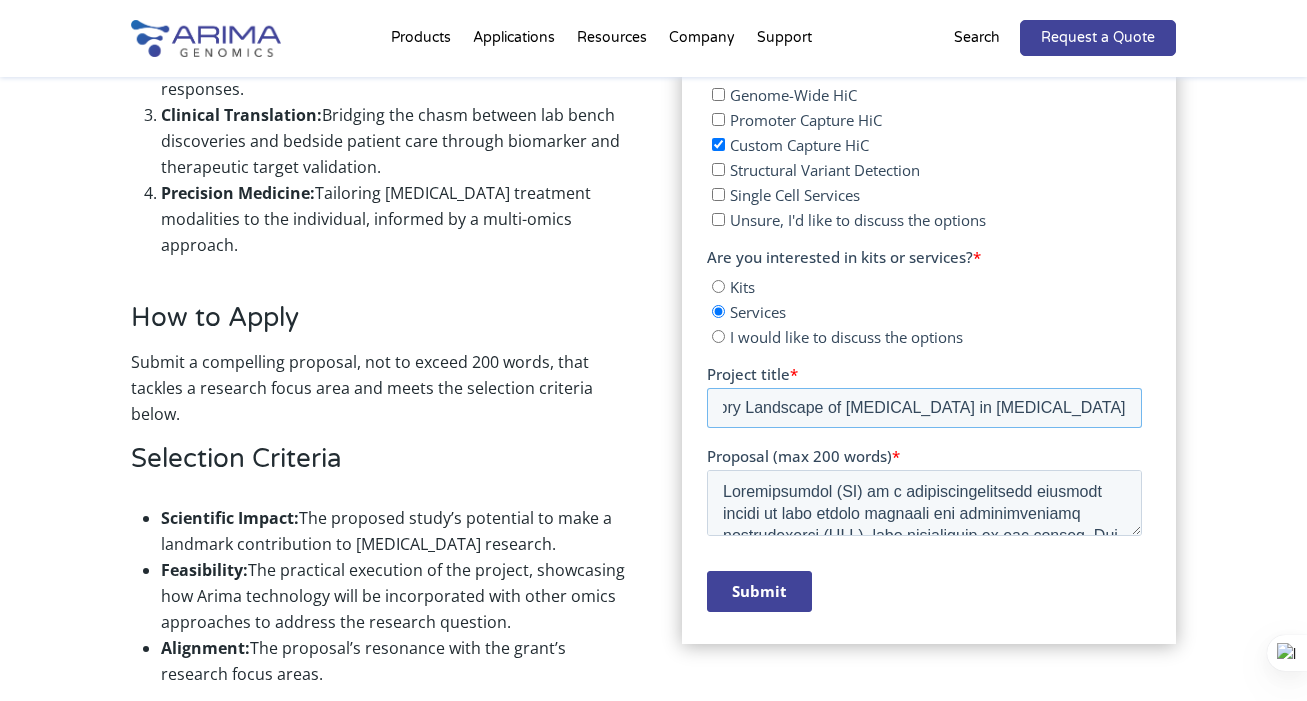 scroll, scrollTop: 0, scrollLeft: 234, axis: horizontal 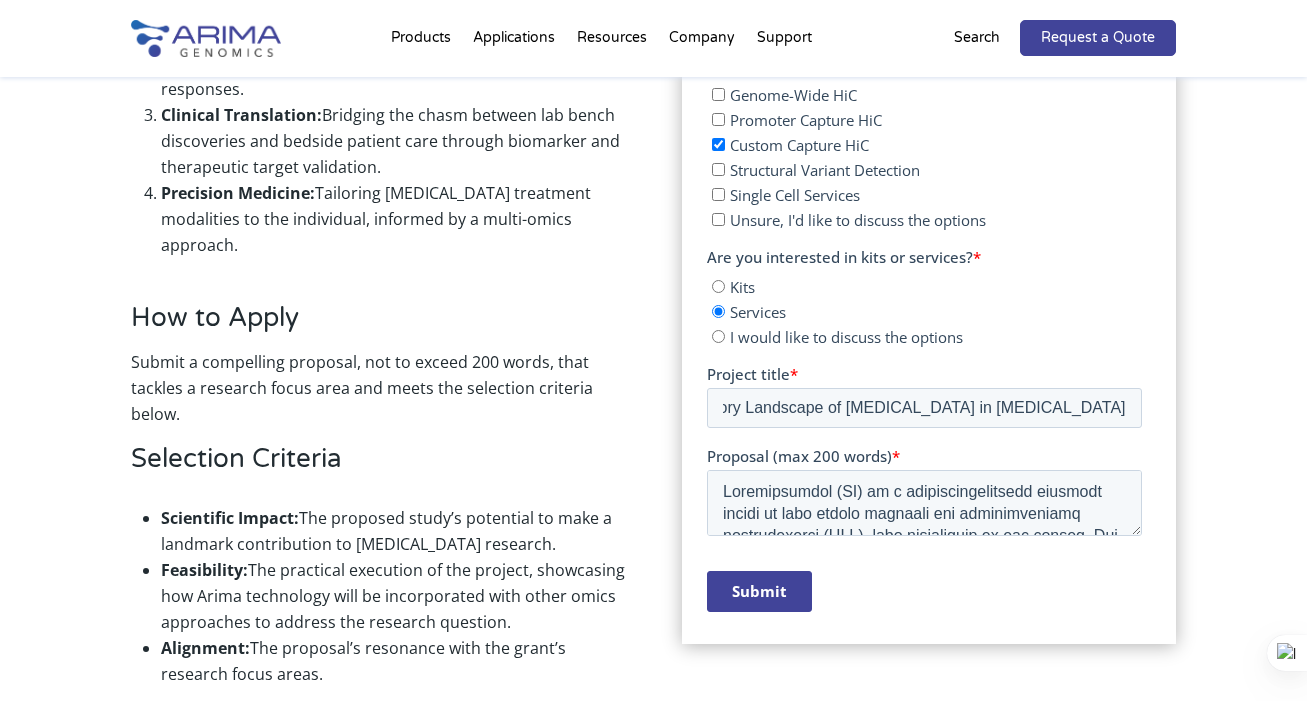 click on "Submit" at bounding box center (759, 591) 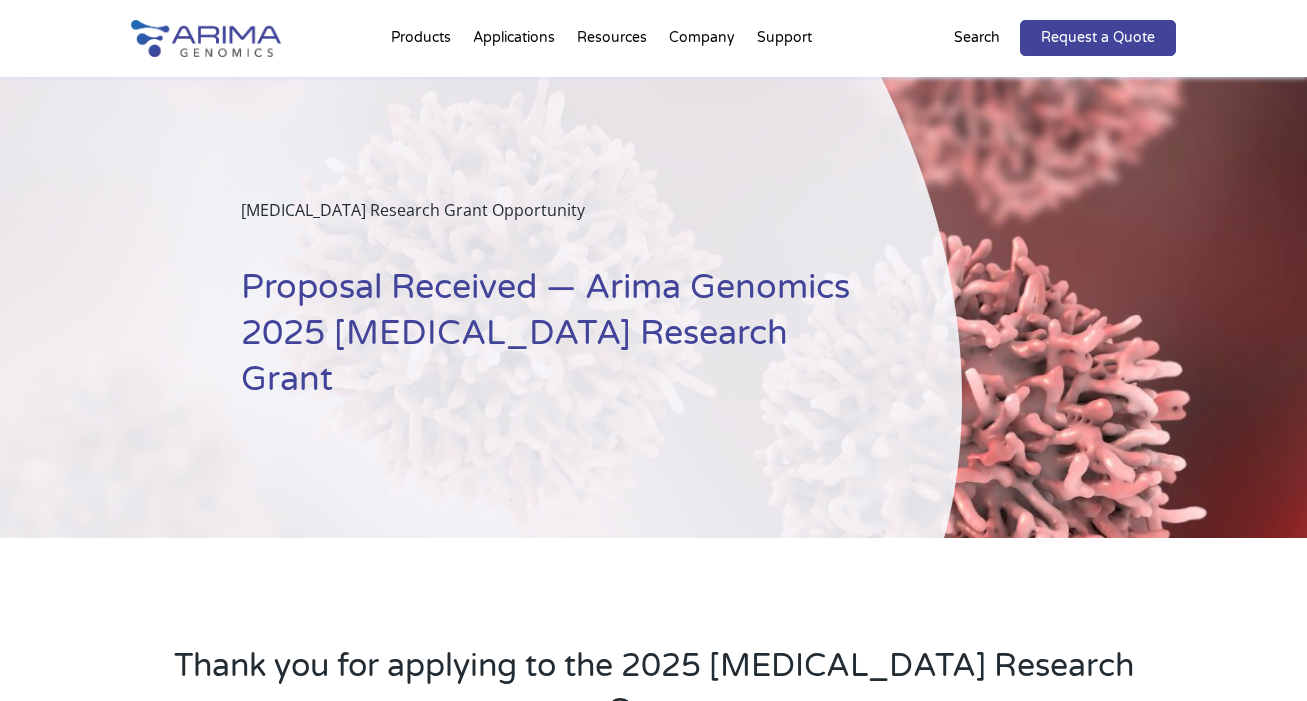 scroll, scrollTop: 0, scrollLeft: 0, axis: both 